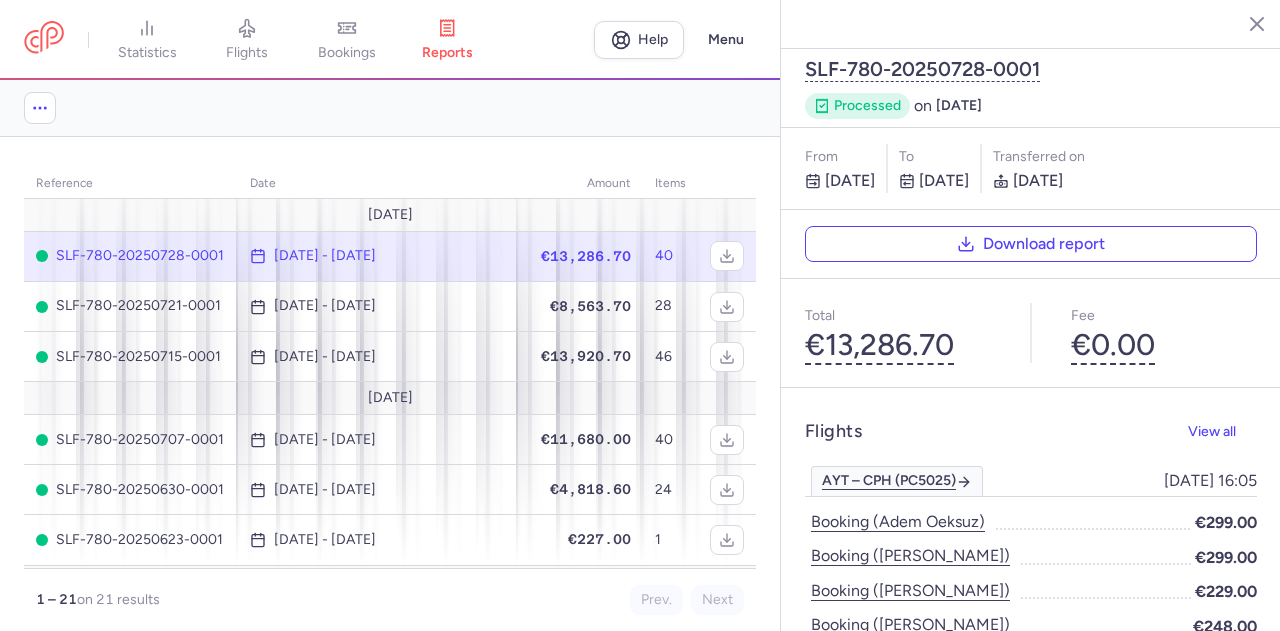 scroll, scrollTop: 0, scrollLeft: 0, axis: both 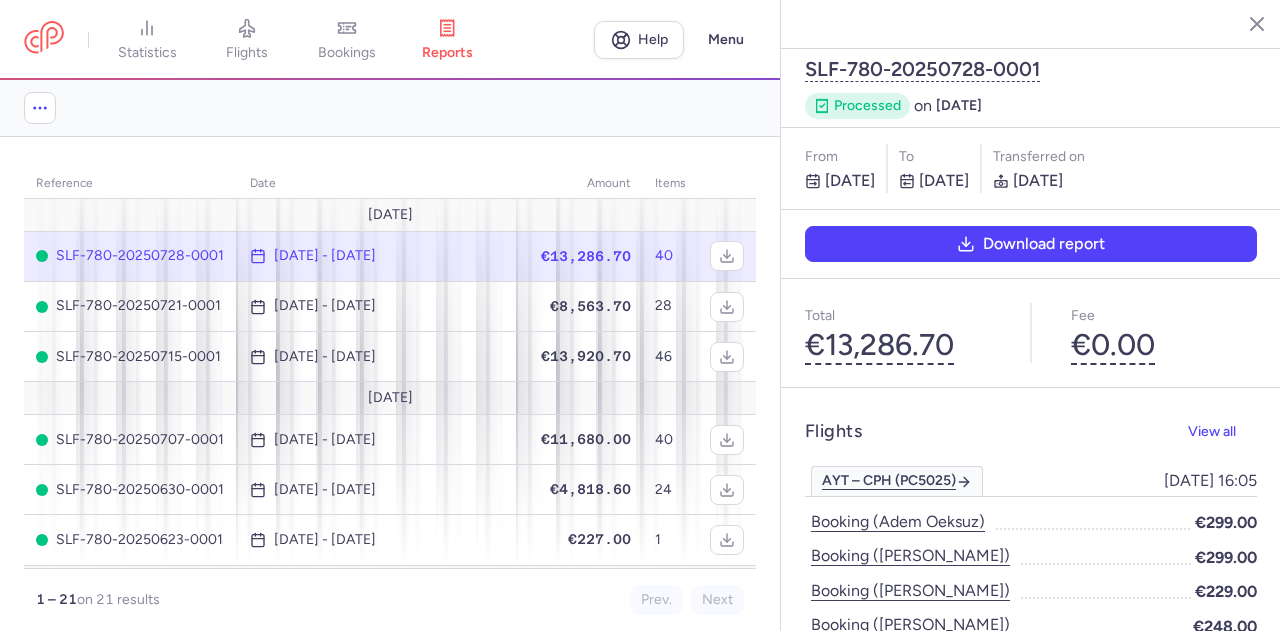 click on "Download report" at bounding box center (1031, 244) 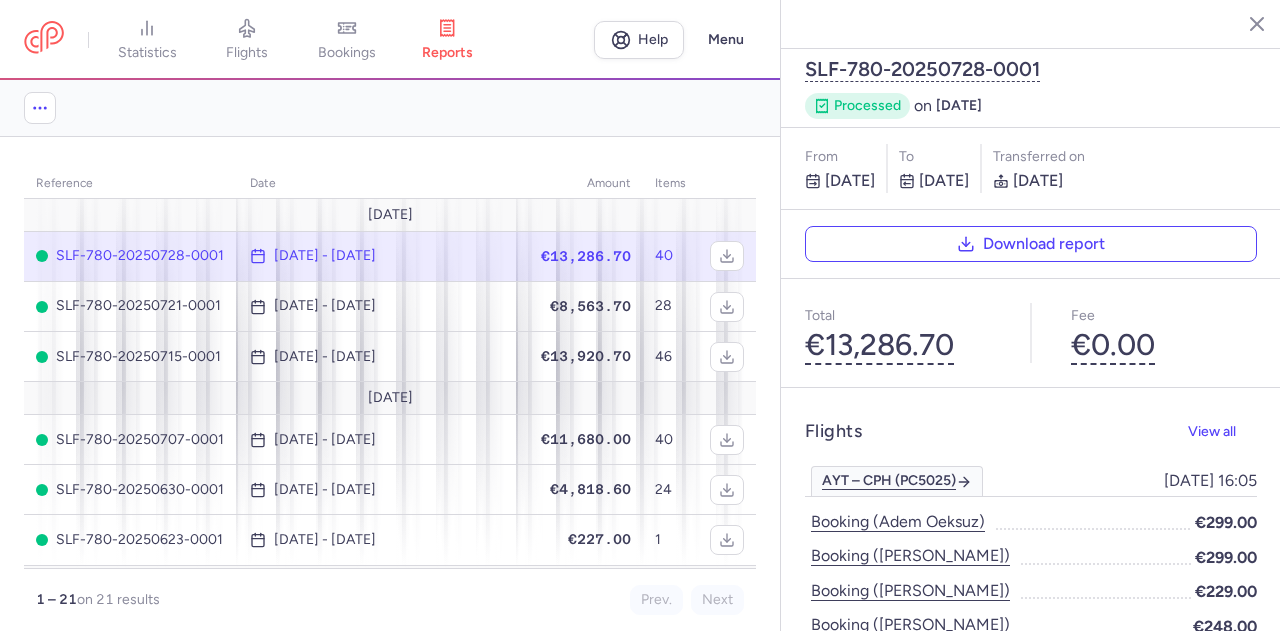 scroll, scrollTop: 100, scrollLeft: 0, axis: vertical 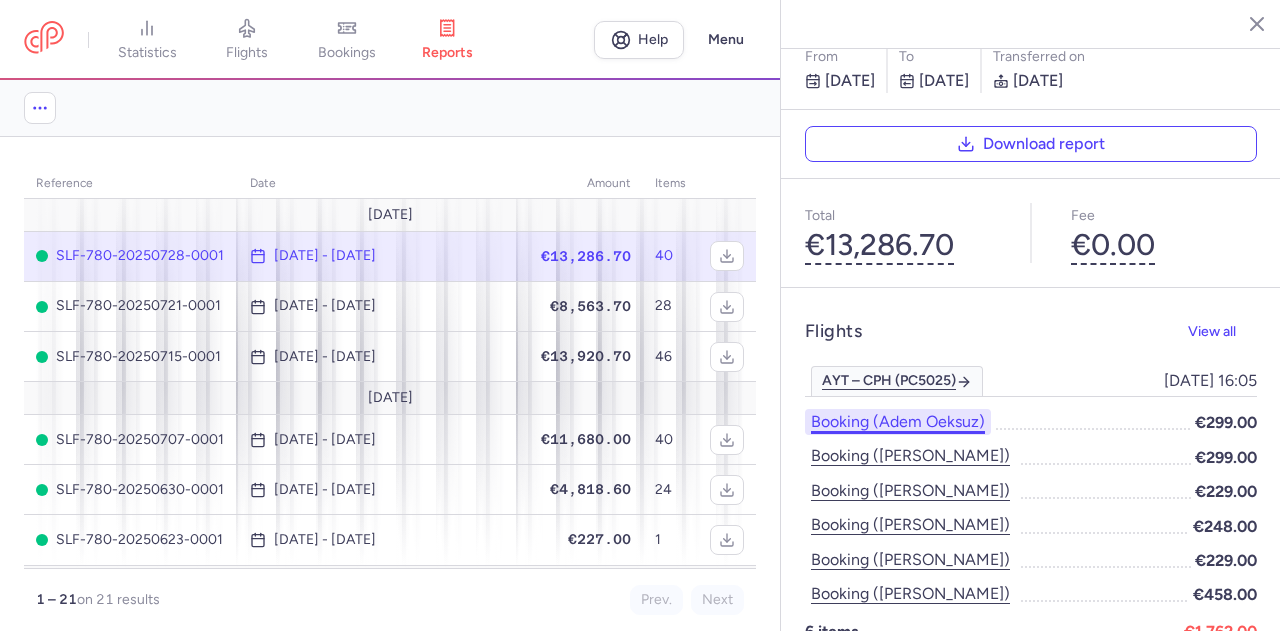 click on "Booking (adem oeksuz)" at bounding box center [898, 422] 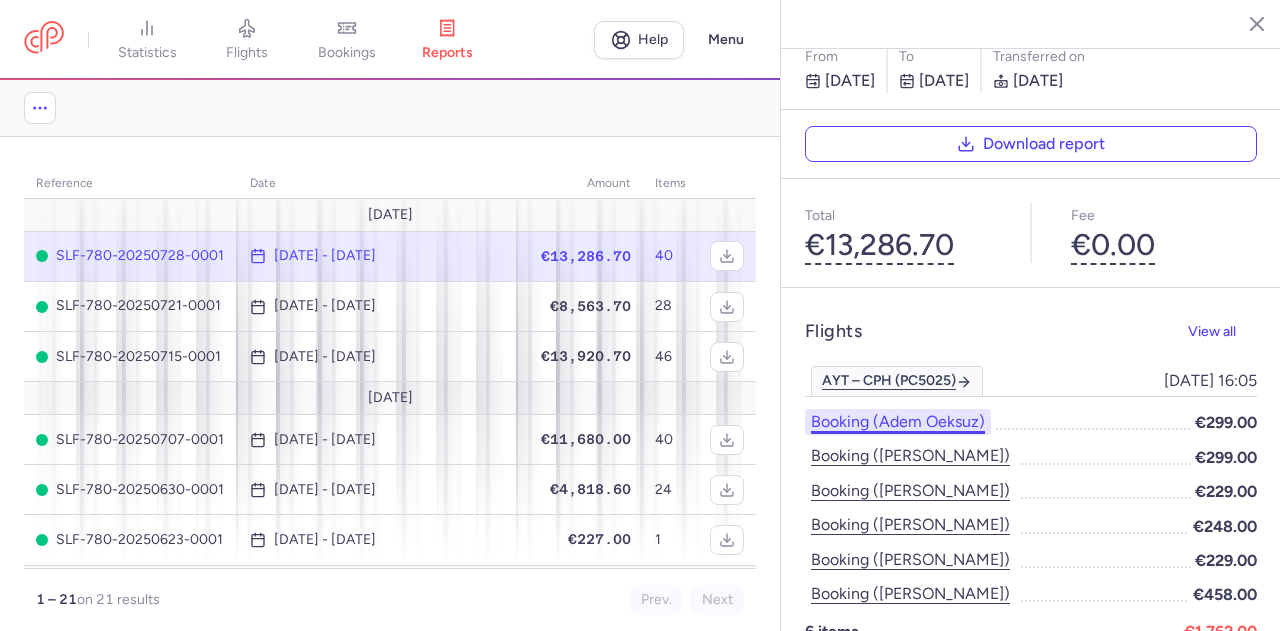 click on "Booking (adem oeksuz)" at bounding box center [898, 422] 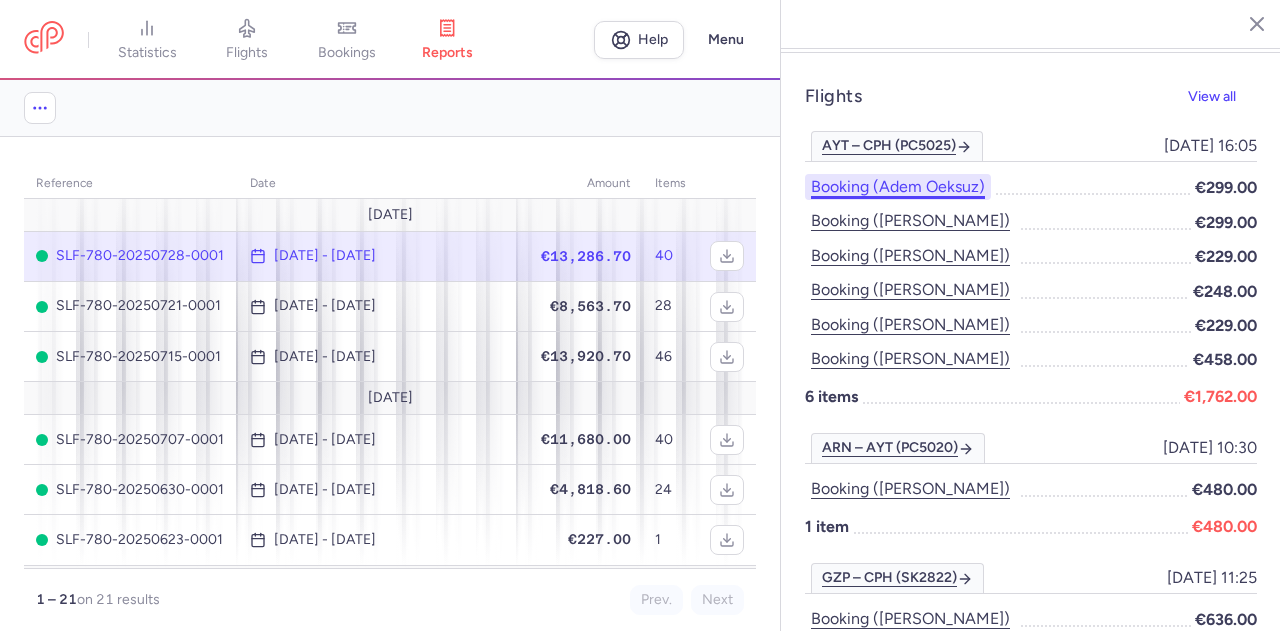 scroll, scrollTop: 400, scrollLeft: 0, axis: vertical 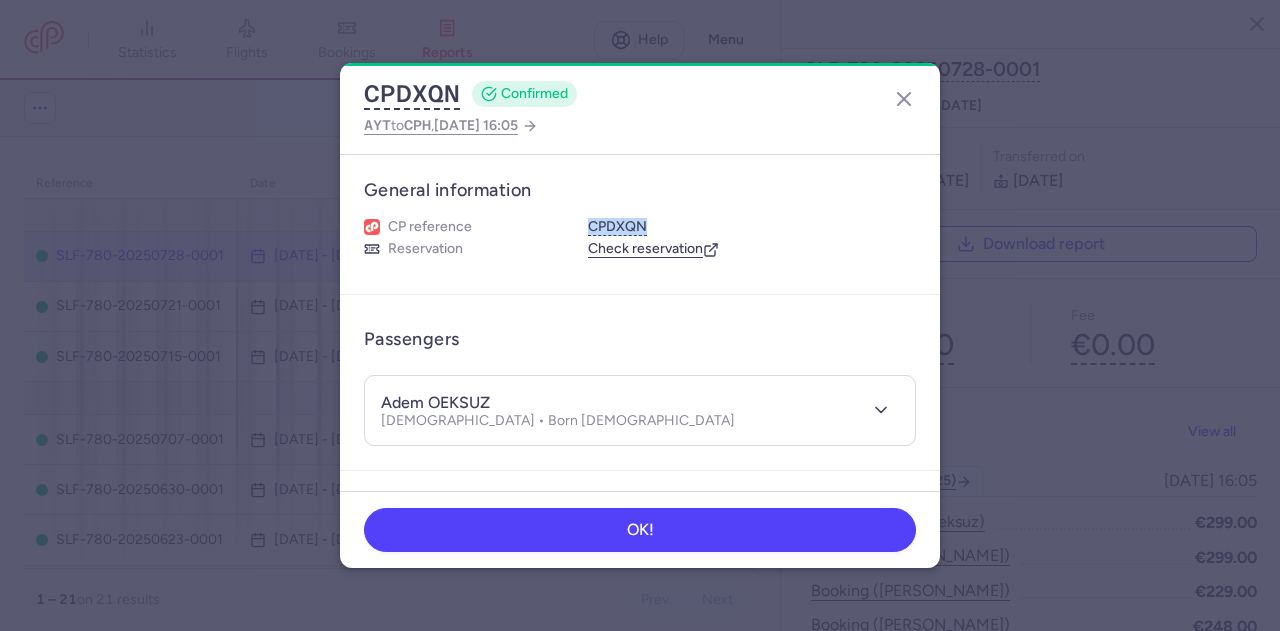 drag, startPoint x: 587, startPoint y: 224, endPoint x: 648, endPoint y: 229, distance: 61.204575 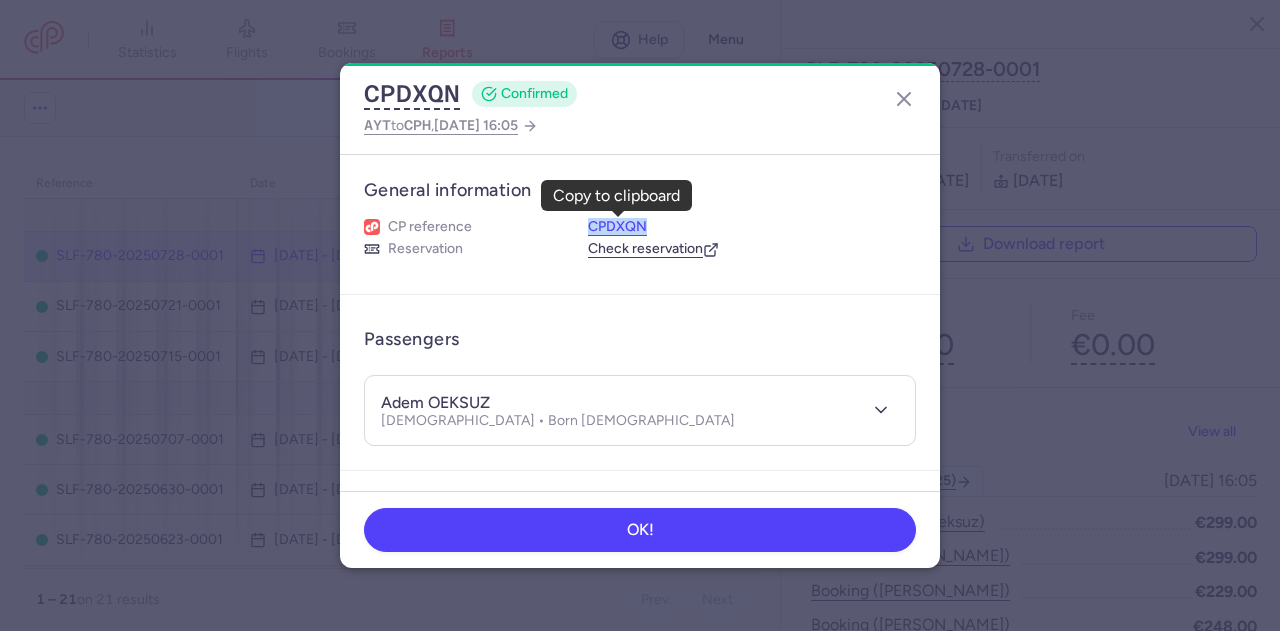 copy on "CPDXQN" 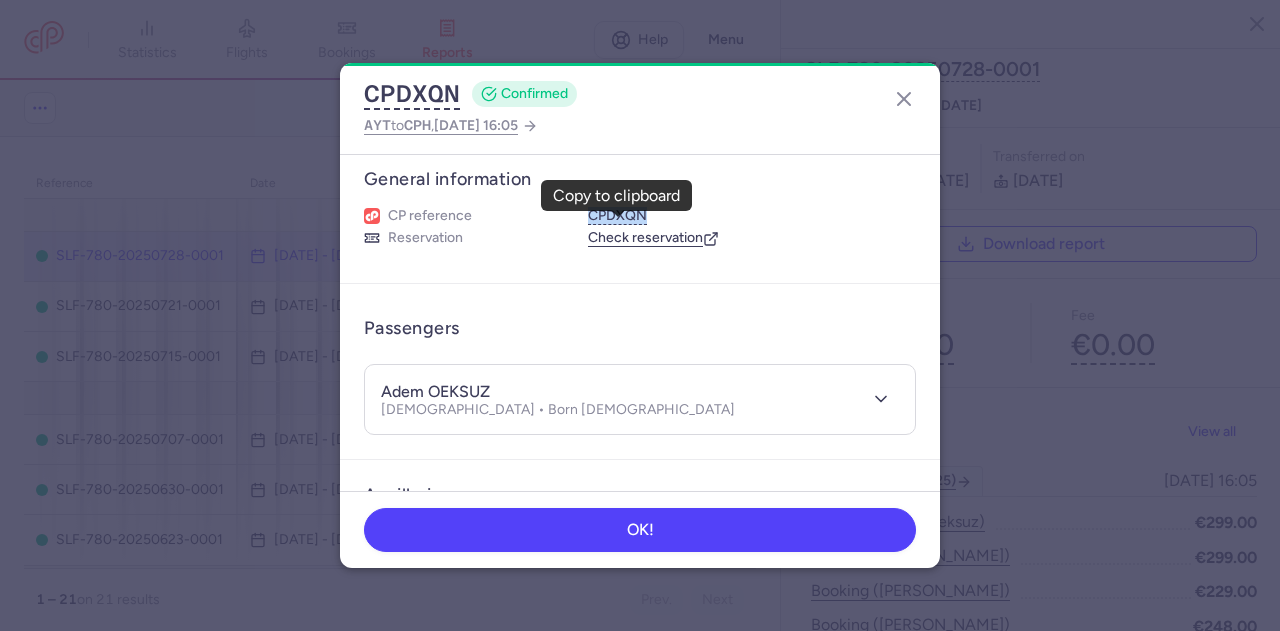 scroll, scrollTop: 0, scrollLeft: 0, axis: both 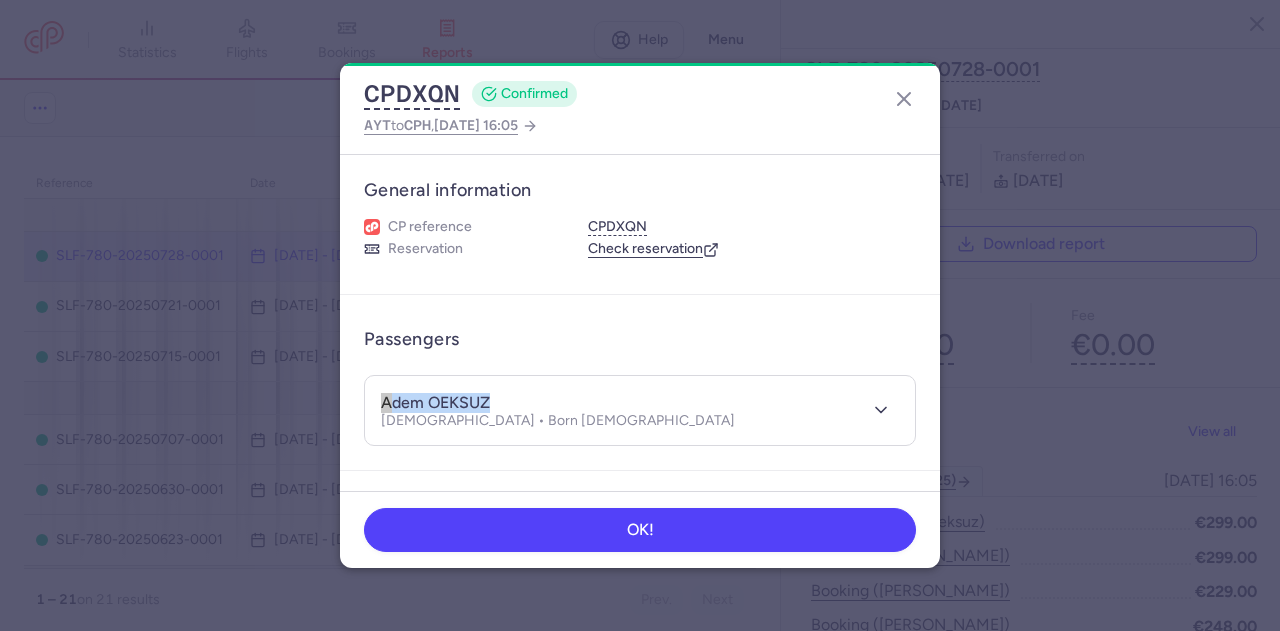 drag, startPoint x: 380, startPoint y: 397, endPoint x: 487, endPoint y: 399, distance: 107.01869 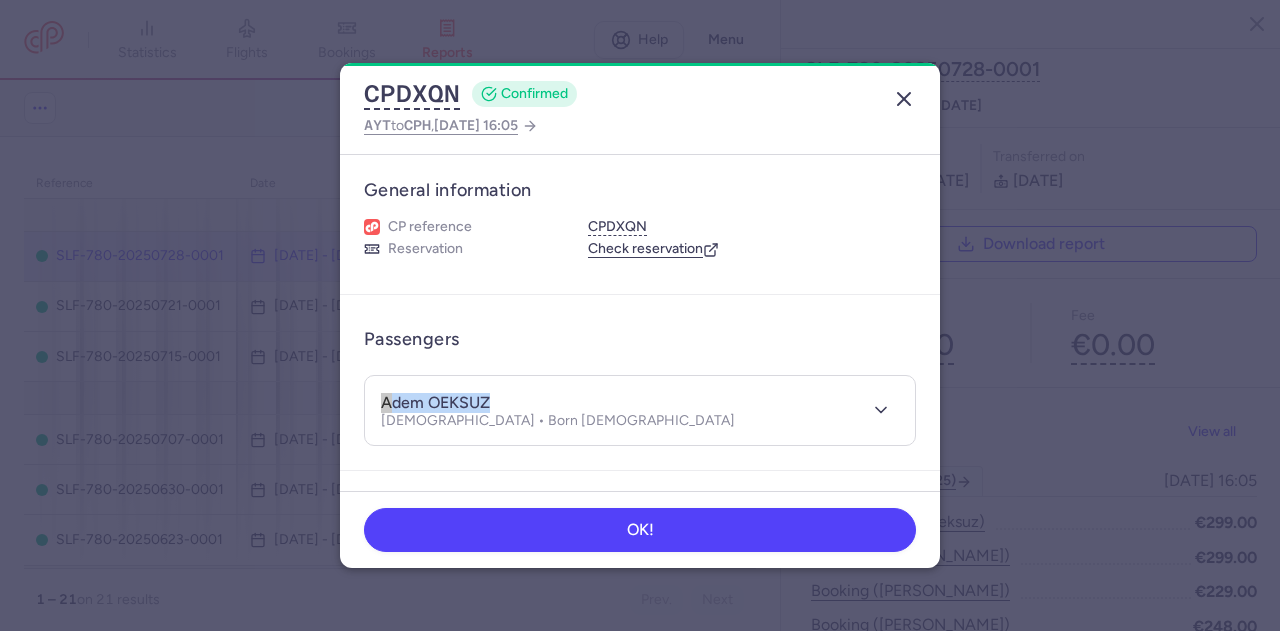 click 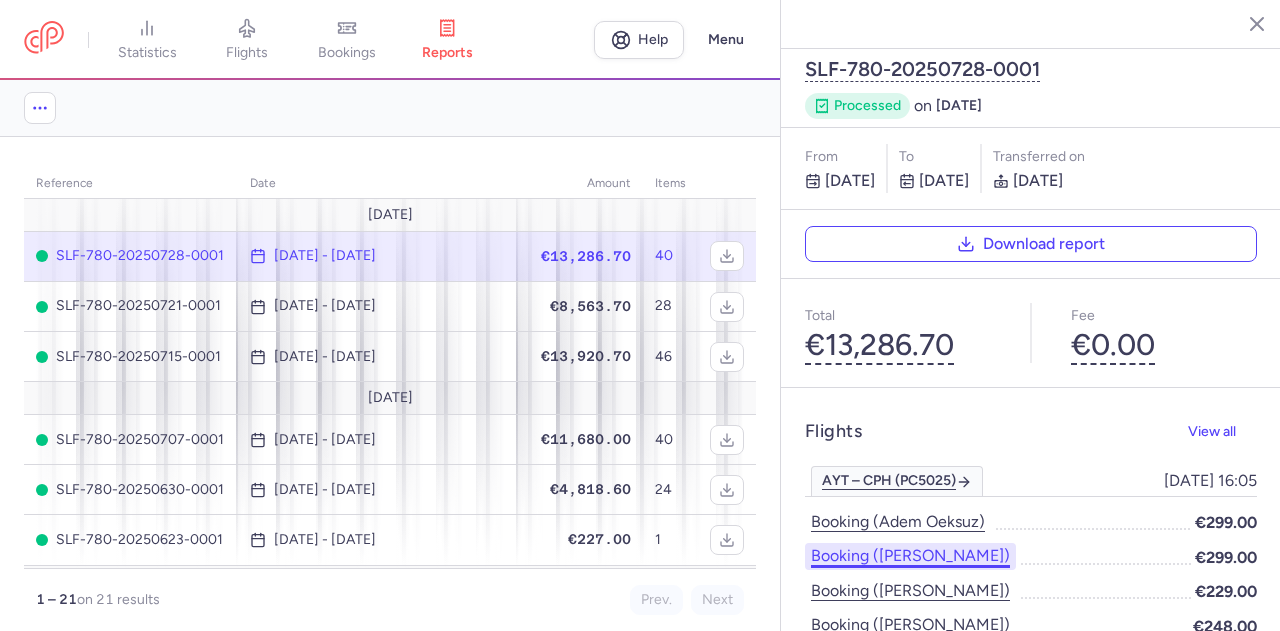 click on "Booking ([PERSON_NAME])" at bounding box center (910, 556) 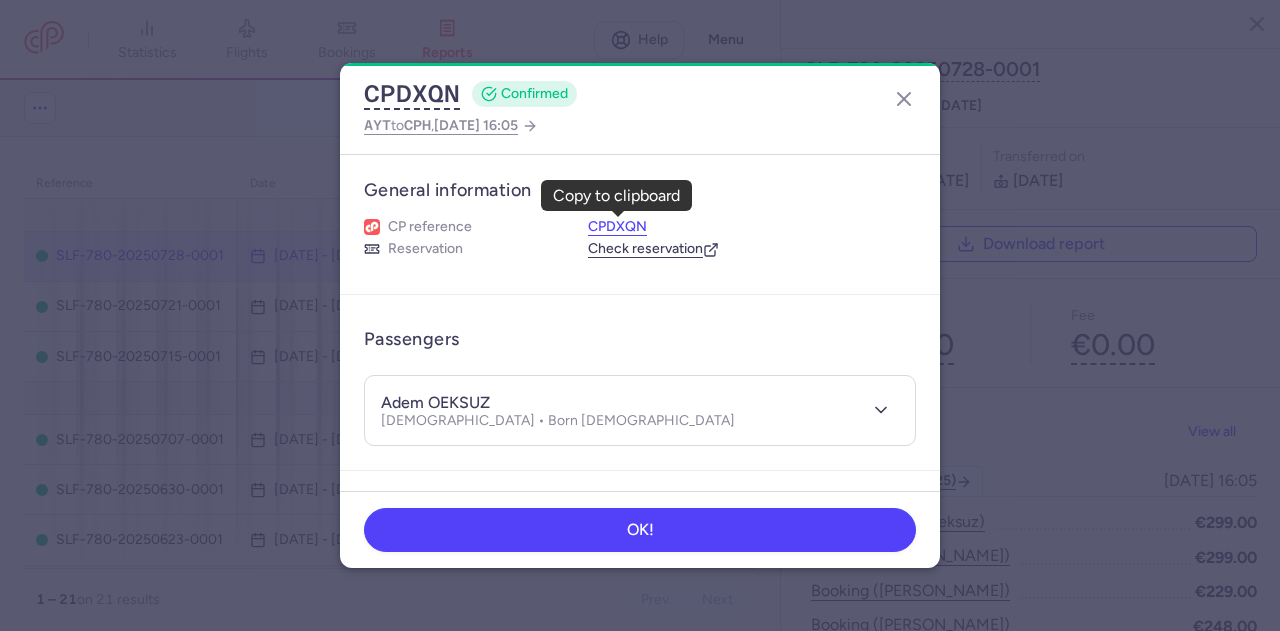 click on "CPDXQN" at bounding box center [617, 227] 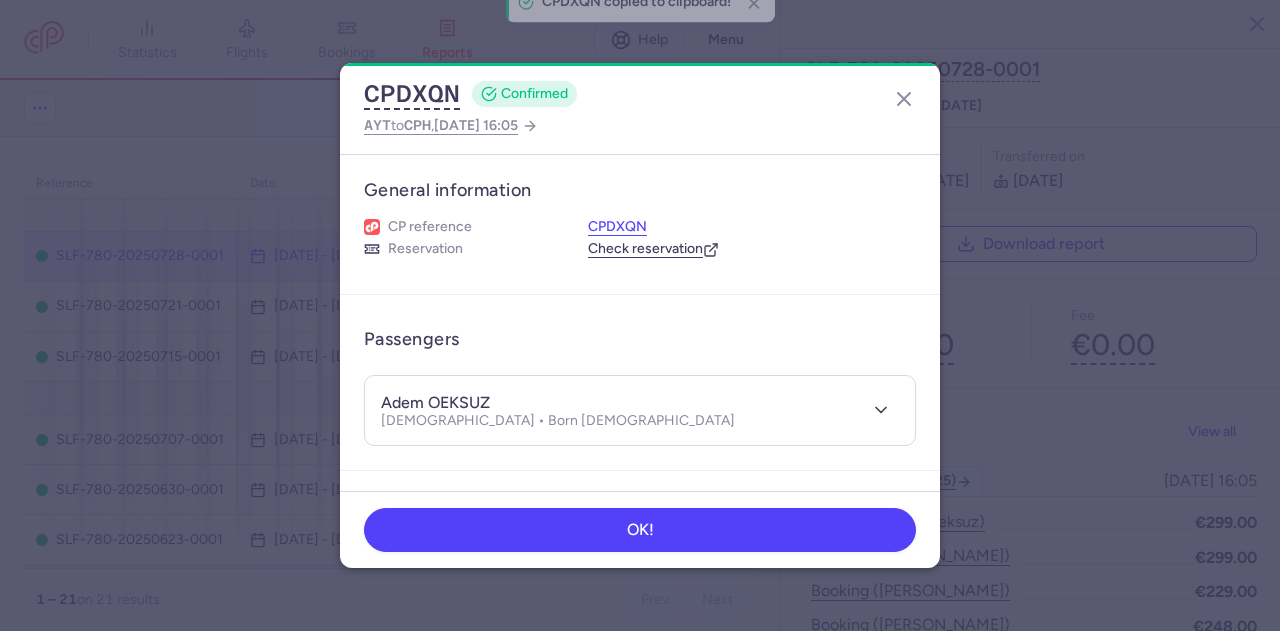 click on "CPDXQN" at bounding box center [617, 227] 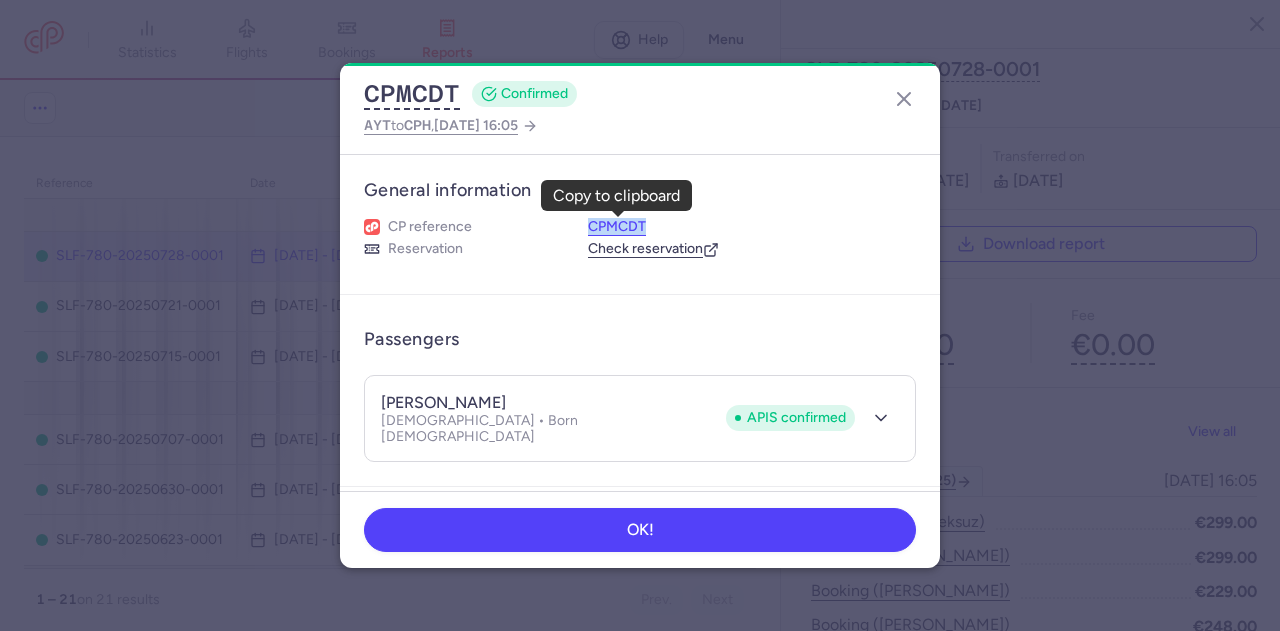 drag, startPoint x: 654, startPoint y: 223, endPoint x: 591, endPoint y: 221, distance: 63.03174 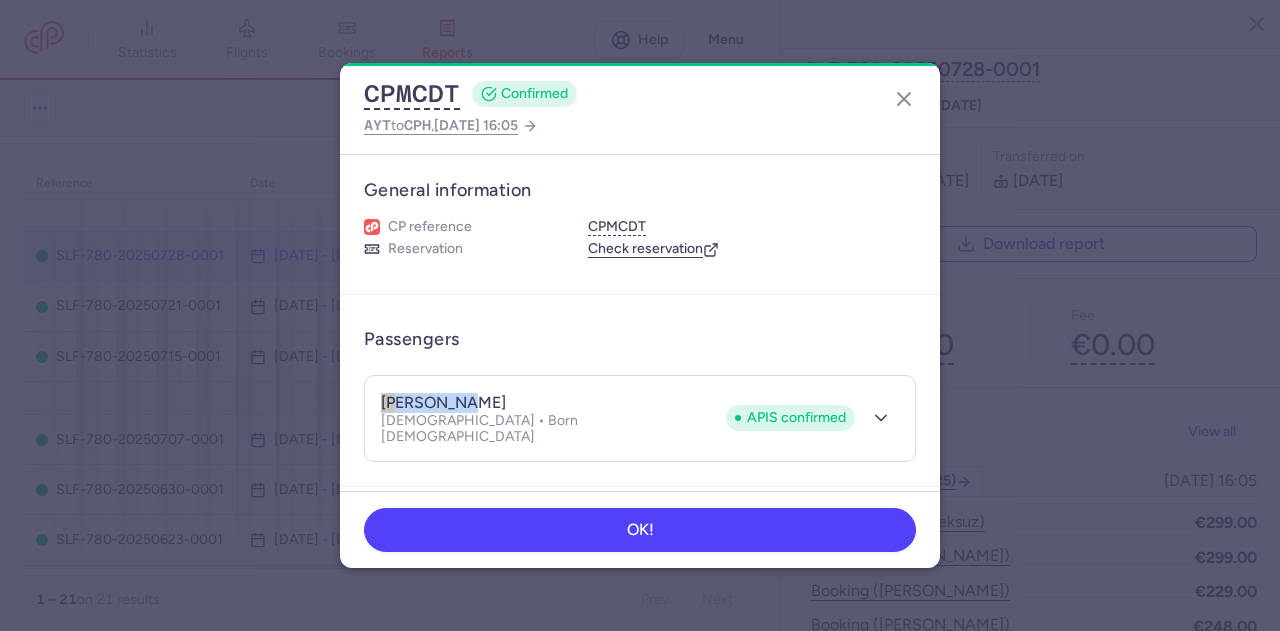drag, startPoint x: 382, startPoint y: 397, endPoint x: 470, endPoint y: 400, distance: 88.051125 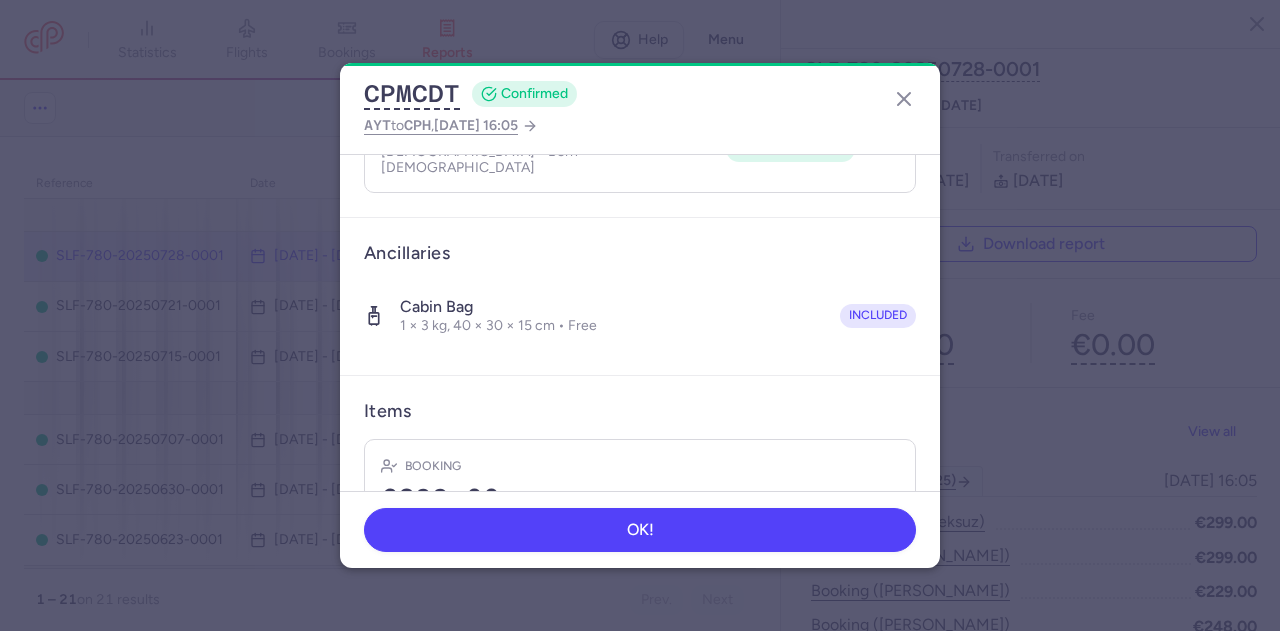 scroll, scrollTop: 300, scrollLeft: 0, axis: vertical 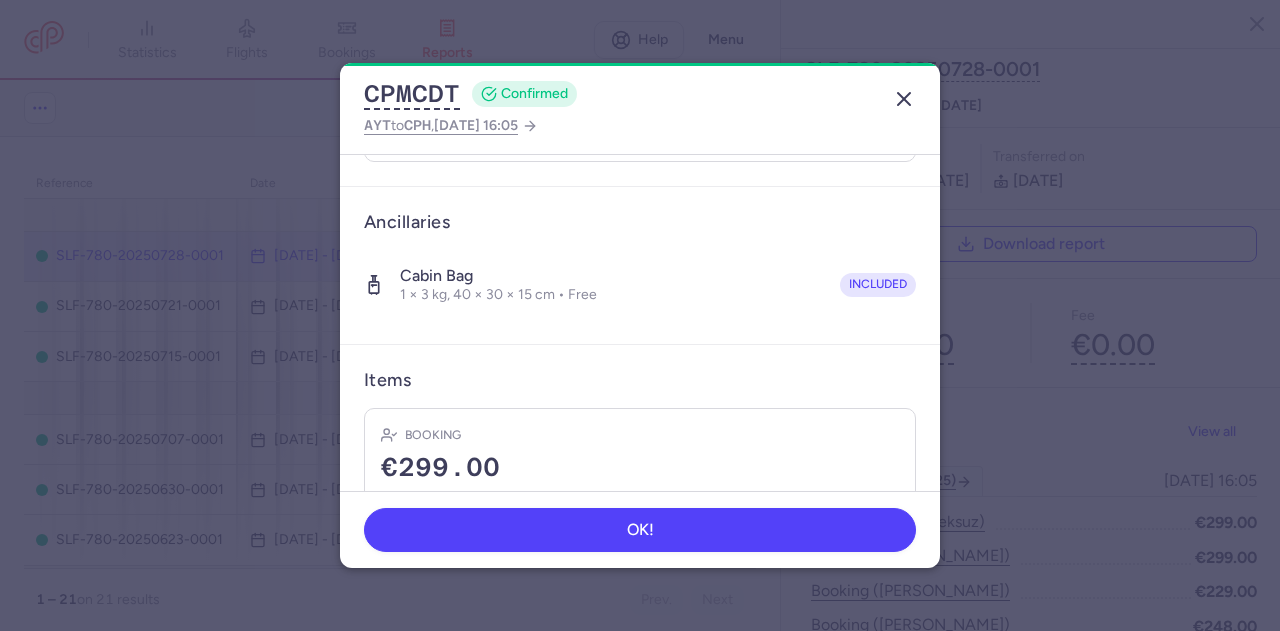 click 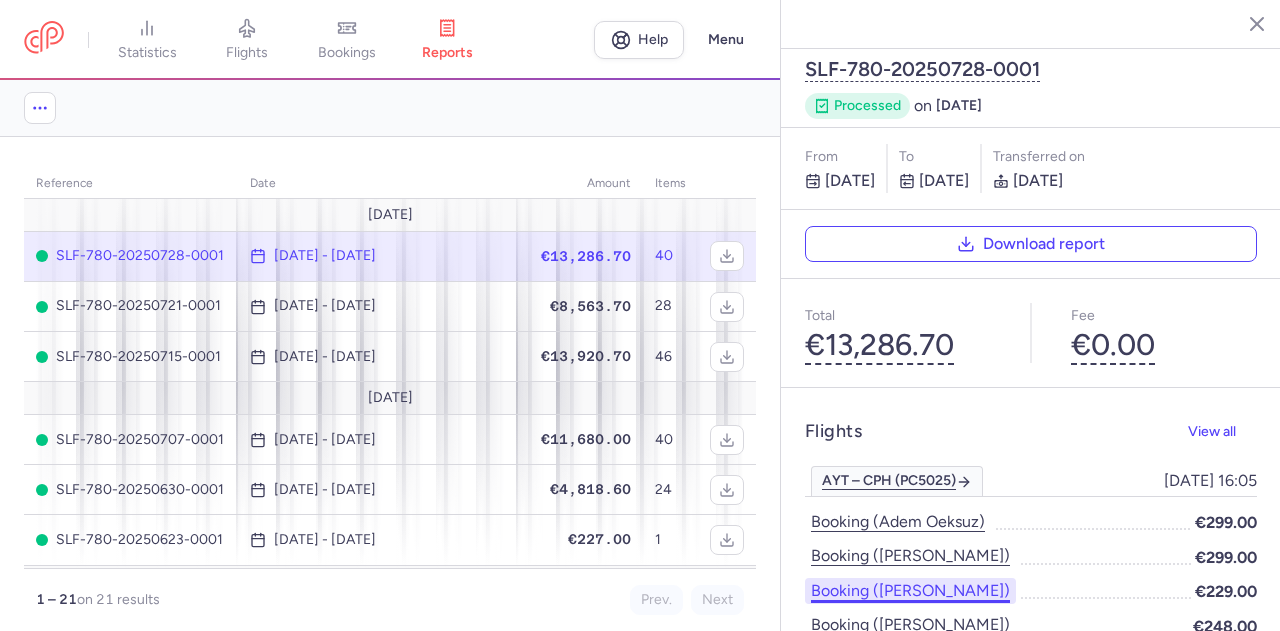 click on "Booking ([PERSON_NAME])" at bounding box center (910, 591) 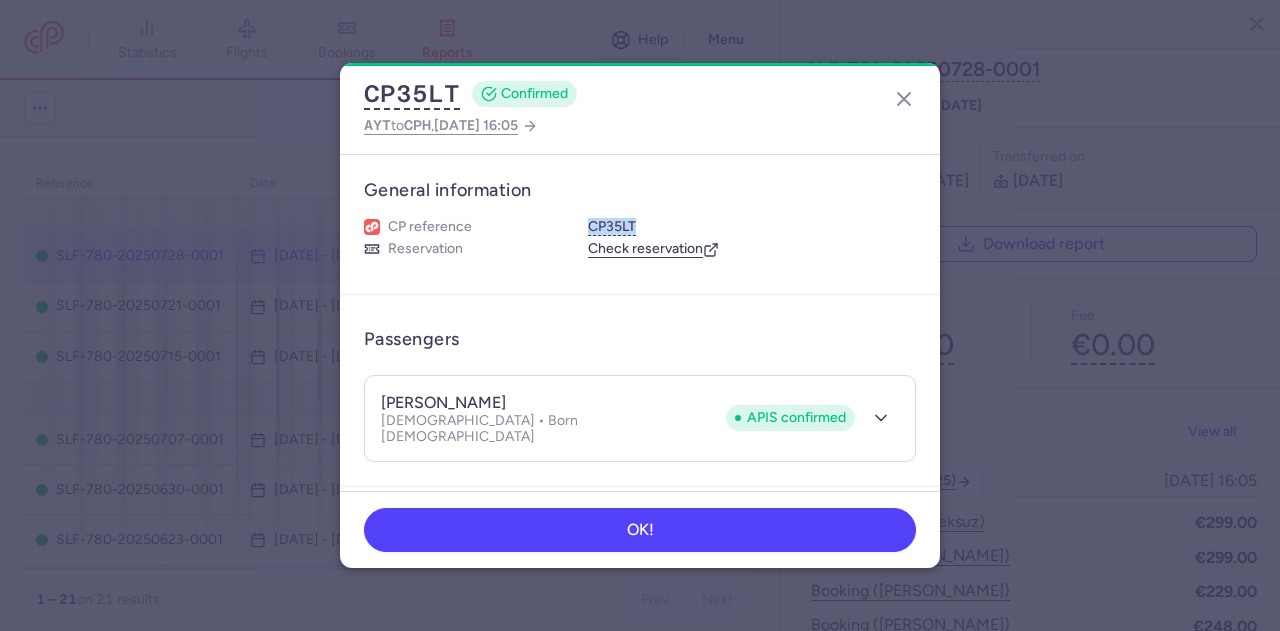 drag, startPoint x: 639, startPoint y: 216, endPoint x: 584, endPoint y: 220, distance: 55.145264 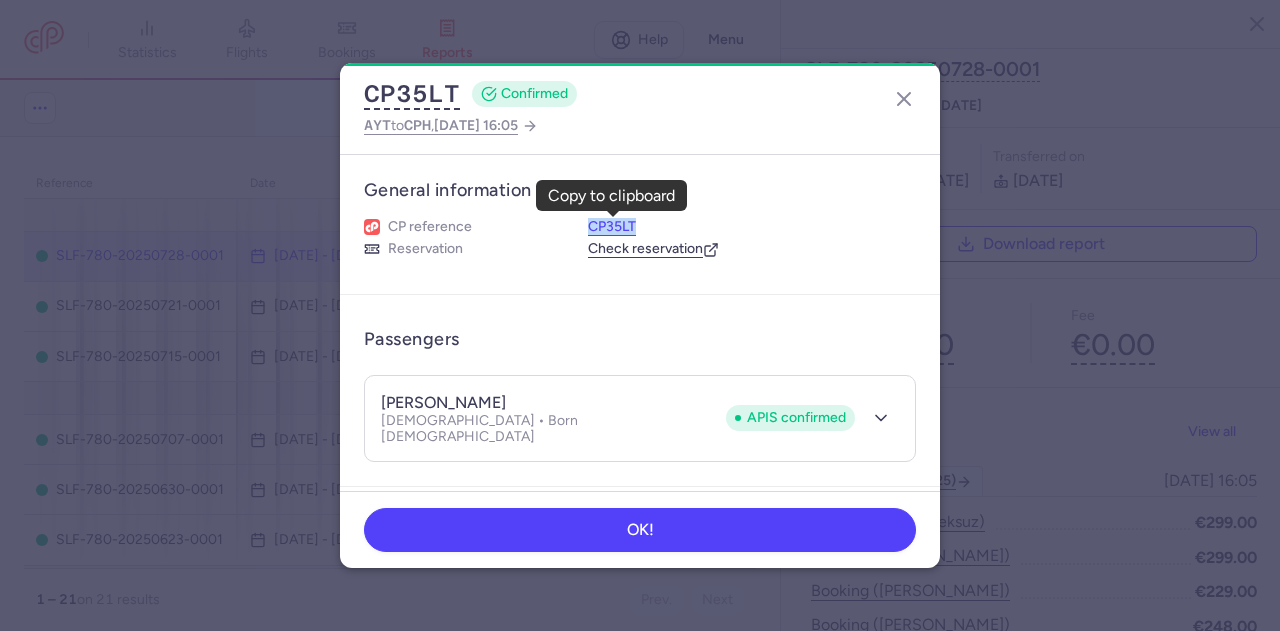 copy on "CP35LT" 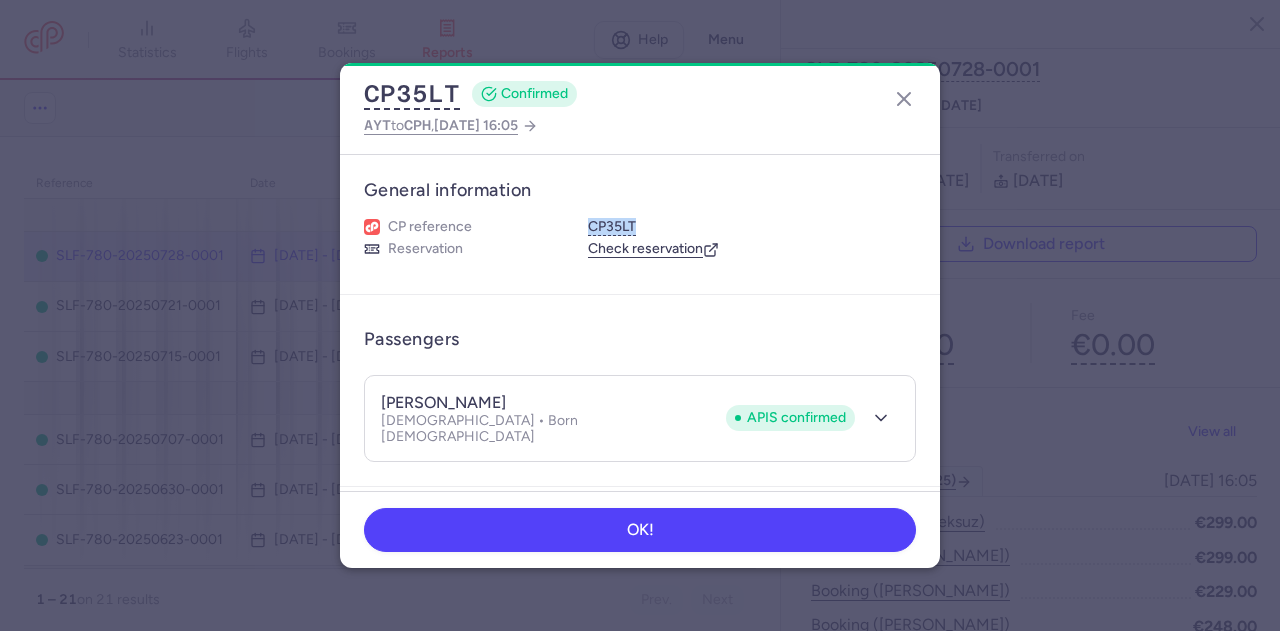 drag, startPoint x: 378, startPoint y: 399, endPoint x: 505, endPoint y: 401, distance: 127.01575 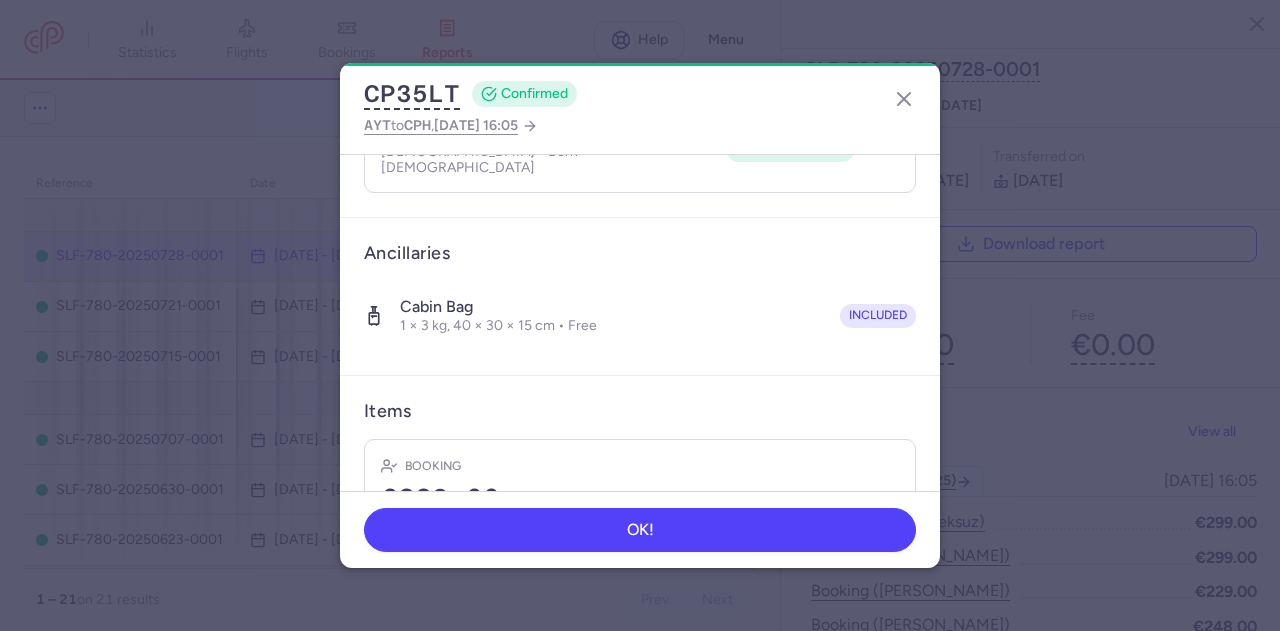 scroll, scrollTop: 300, scrollLeft: 0, axis: vertical 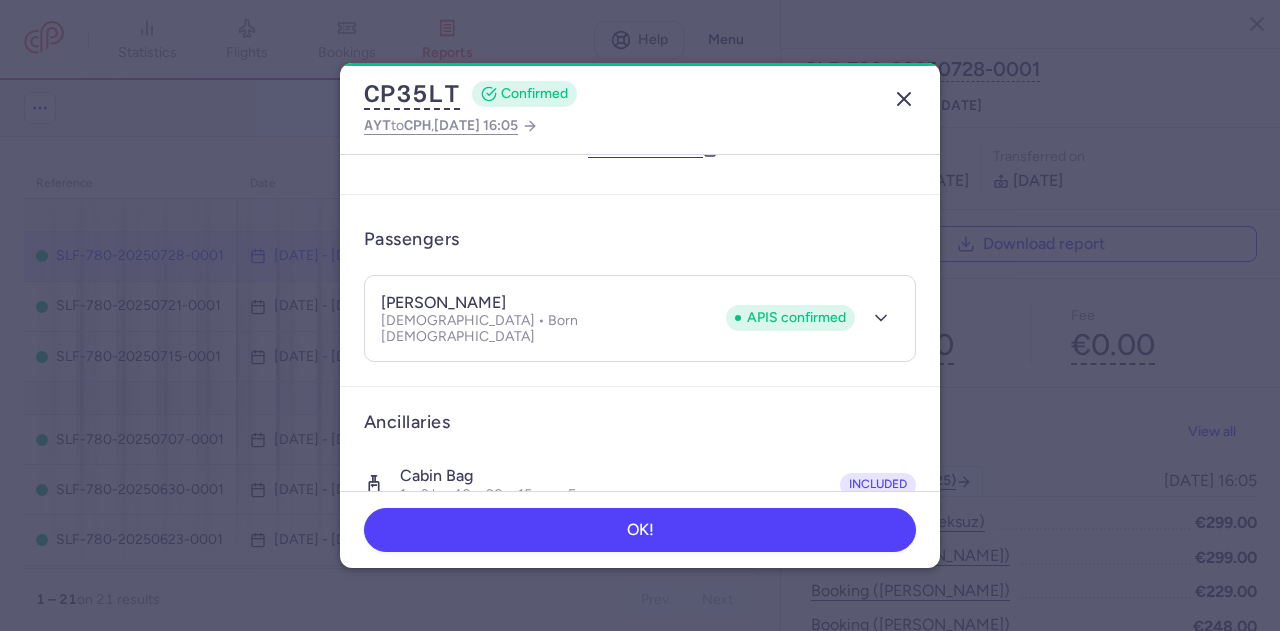 click 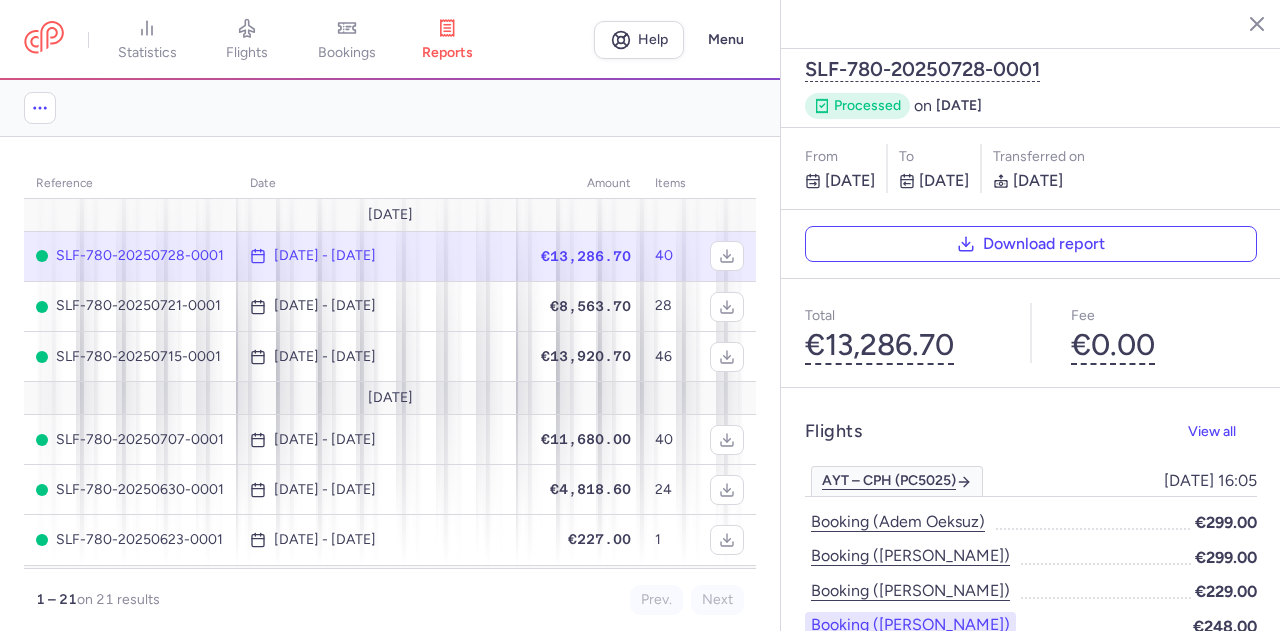 click on "Booking ([PERSON_NAME])" at bounding box center (910, 625) 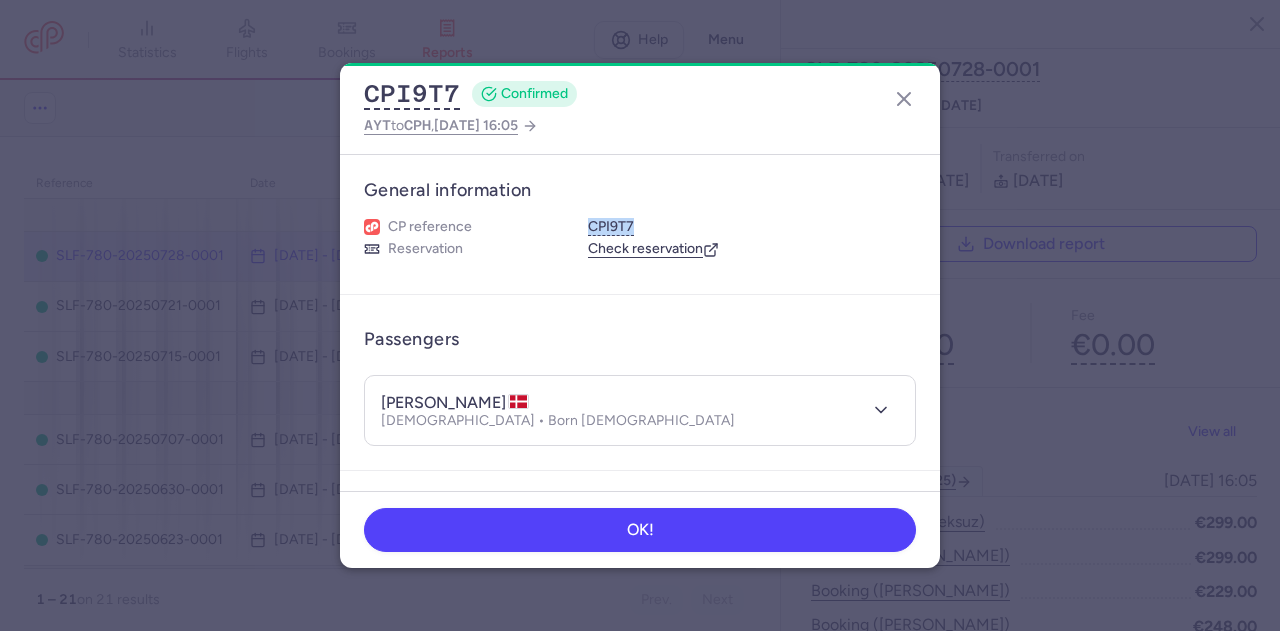 drag, startPoint x: 636, startPoint y: 225, endPoint x: 584, endPoint y: 222, distance: 52.086468 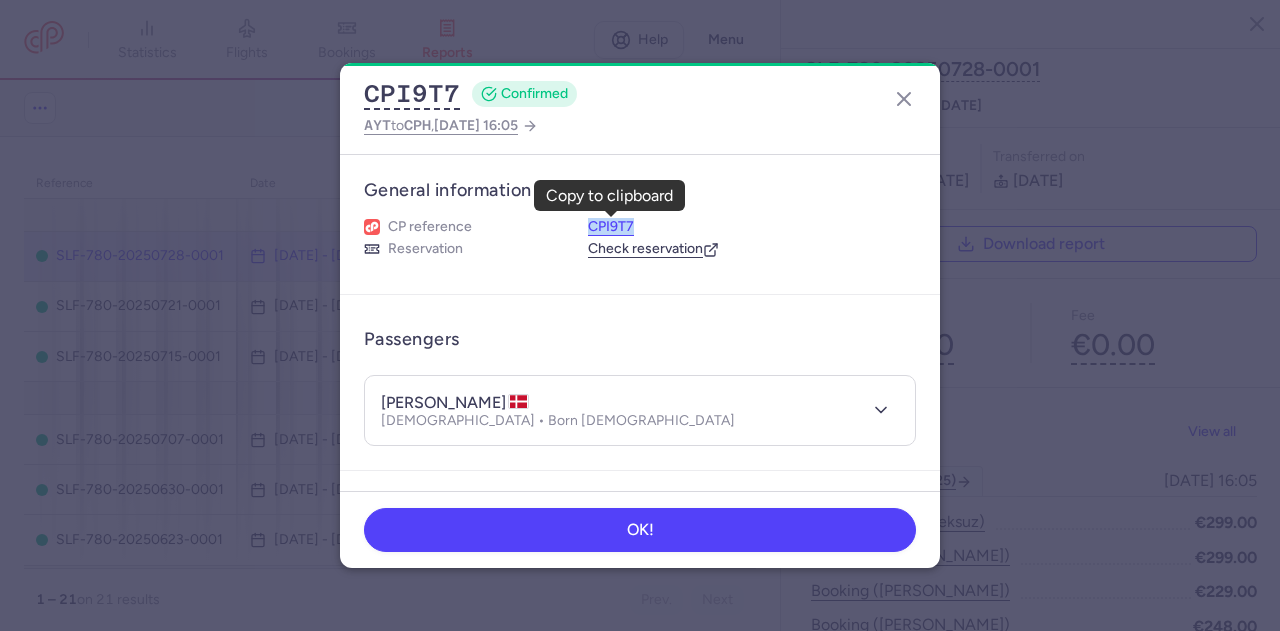 copy on "CPI9T7" 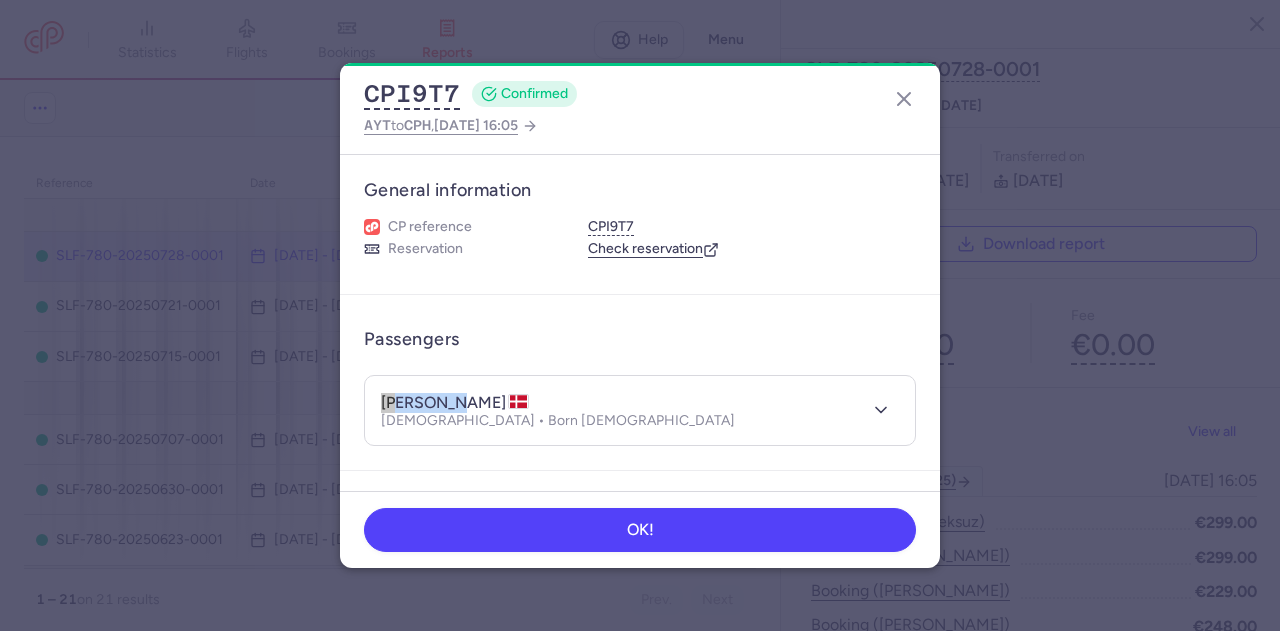 drag, startPoint x: 379, startPoint y: 404, endPoint x: 442, endPoint y: 399, distance: 63.1981 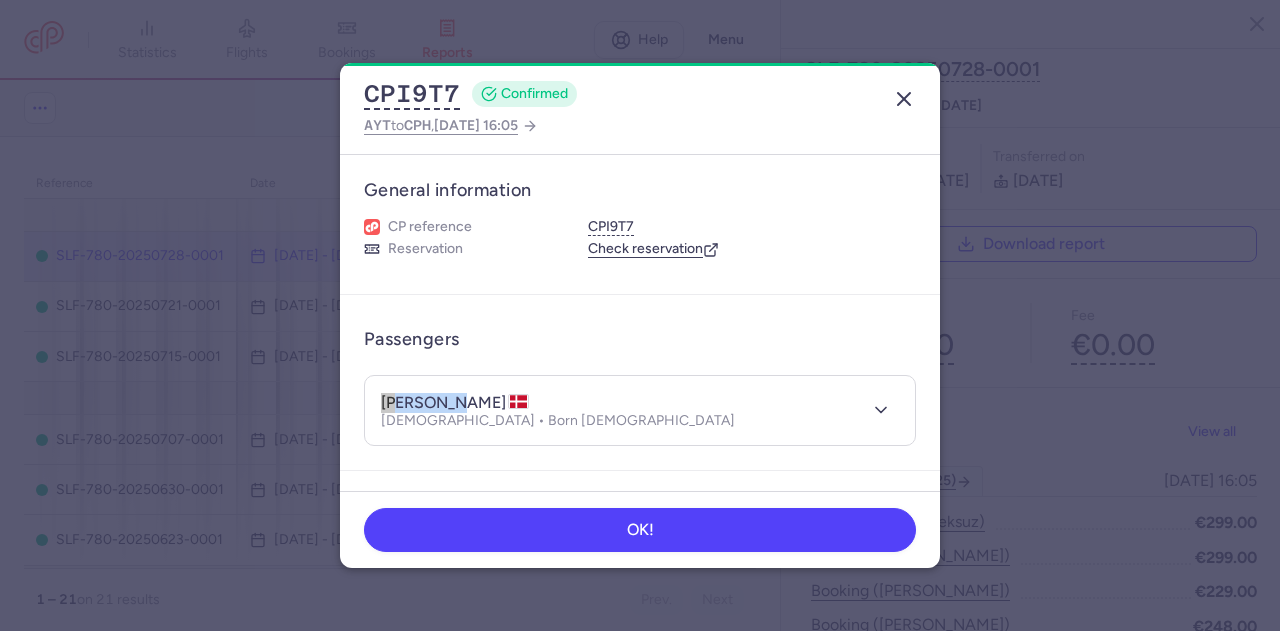 click 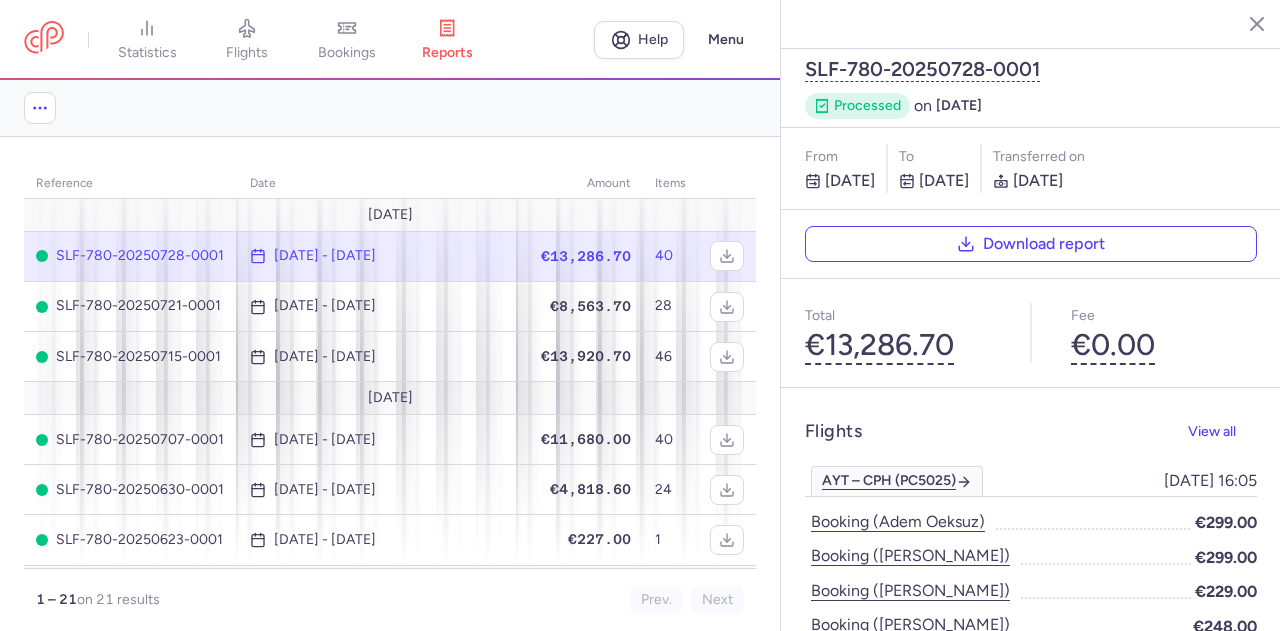 click on "Booking ([PERSON_NAME])" at bounding box center [910, 660] 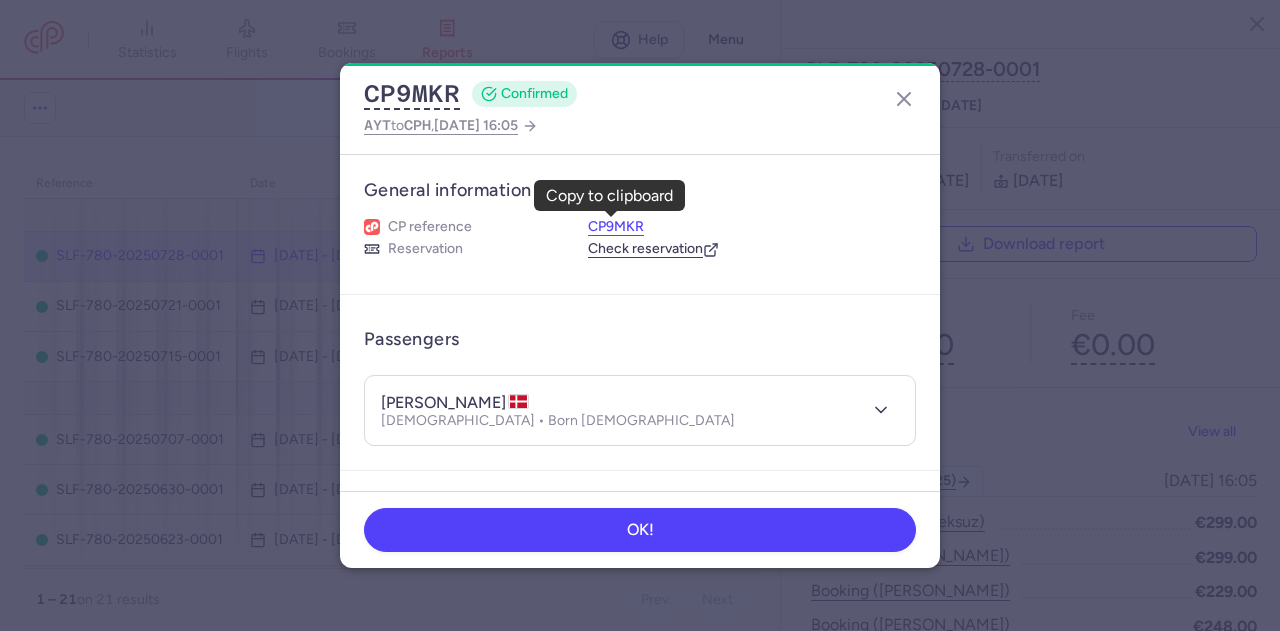 drag, startPoint x: 627, startPoint y: 224, endPoint x: 617, endPoint y: 223, distance: 10.049875 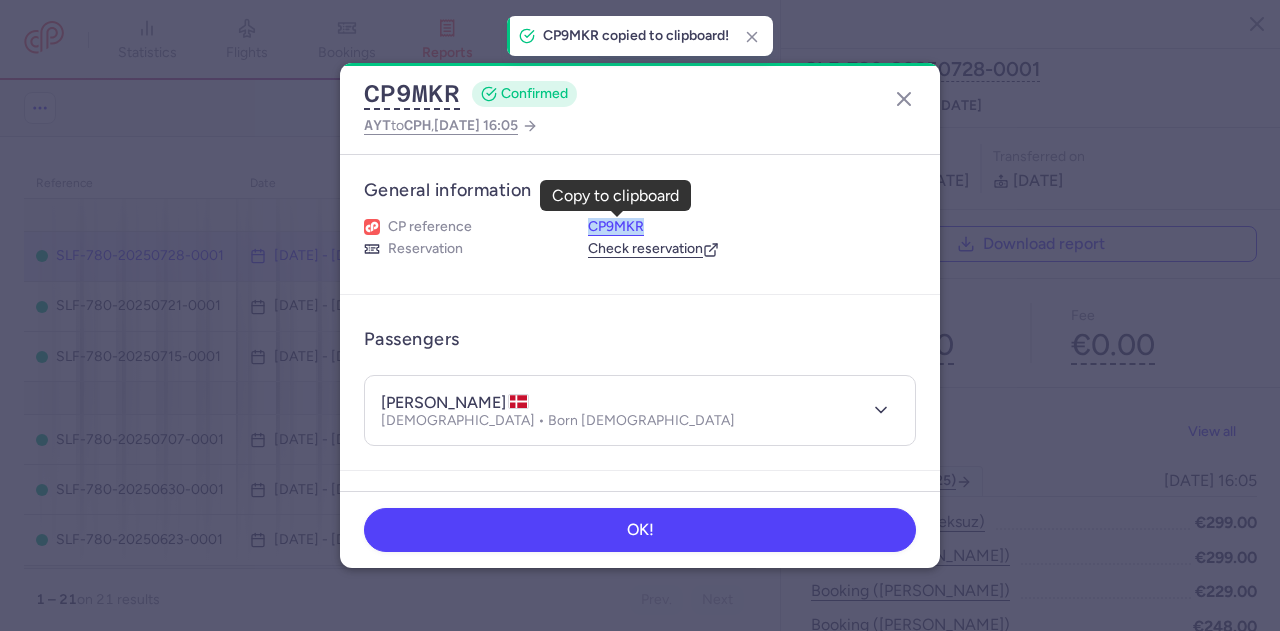 drag, startPoint x: 637, startPoint y: 228, endPoint x: 599, endPoint y: 224, distance: 38.209946 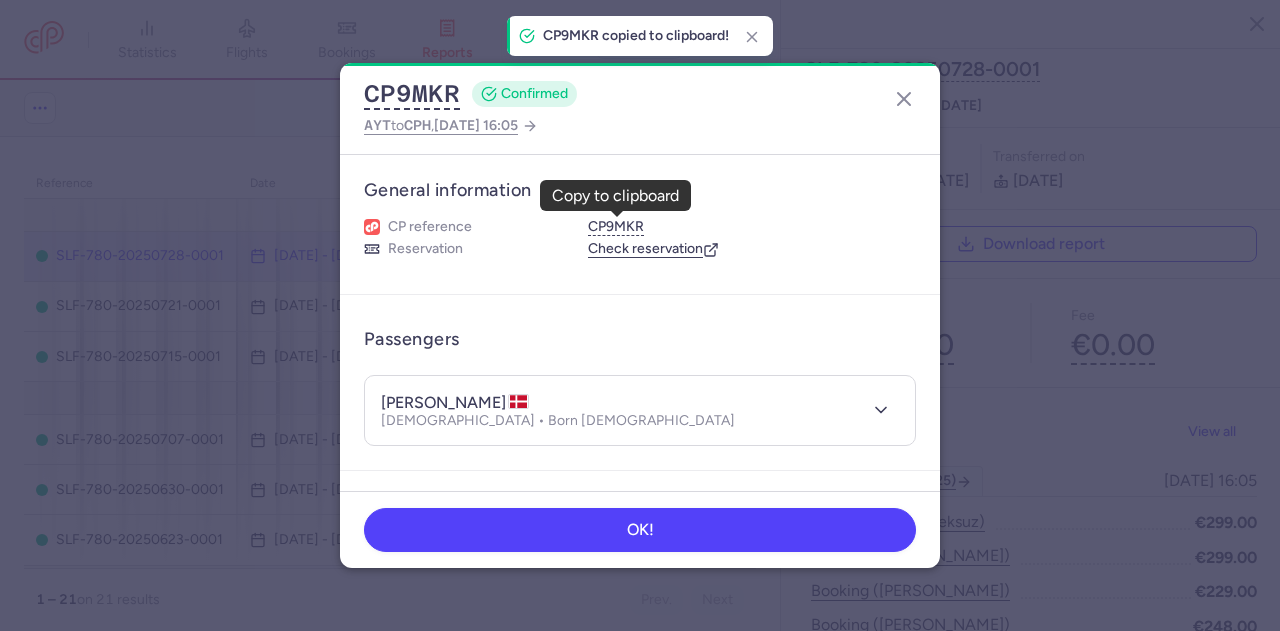 drag, startPoint x: 599, startPoint y: 224, endPoint x: 666, endPoint y: 195, distance: 73.00685 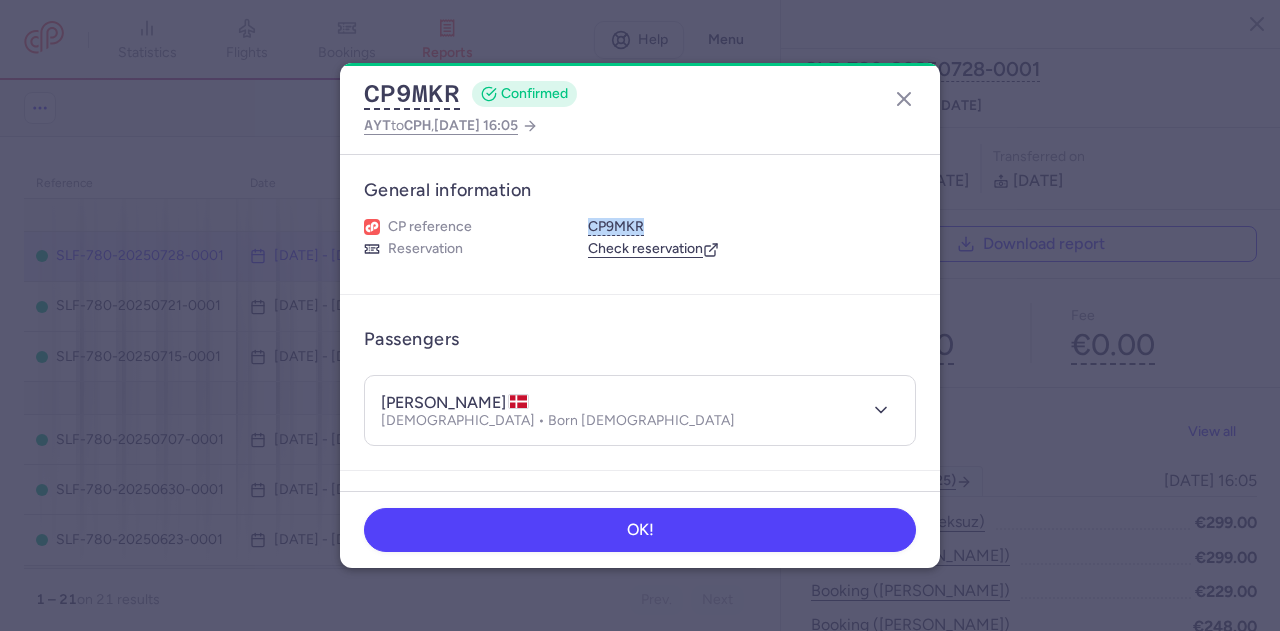 drag, startPoint x: 635, startPoint y: 222, endPoint x: 574, endPoint y: 221, distance: 61.008198 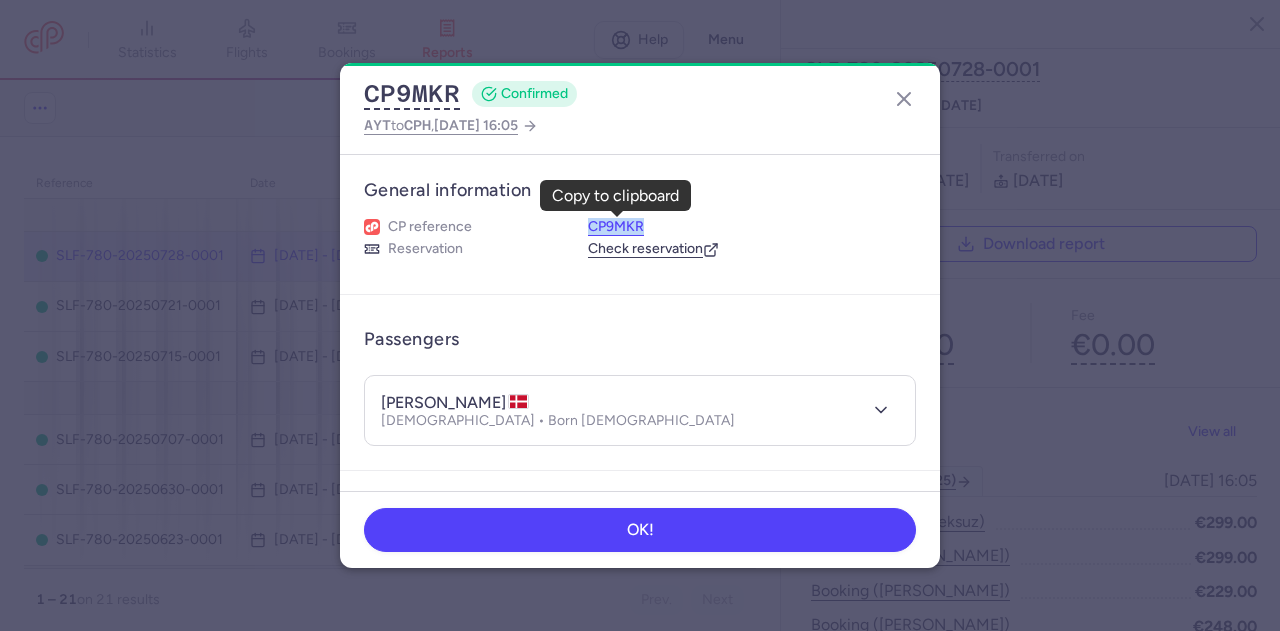 copy on "CP9MKR" 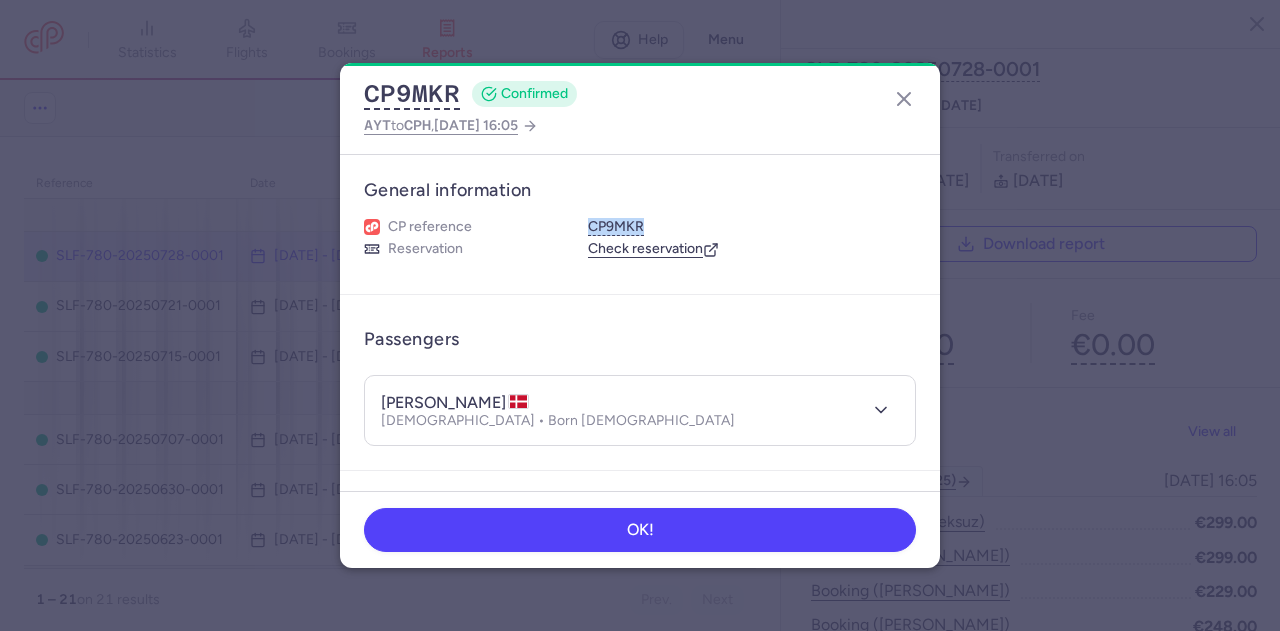 drag, startPoint x: 380, startPoint y: 396, endPoint x: 512, endPoint y: 399, distance: 132.03409 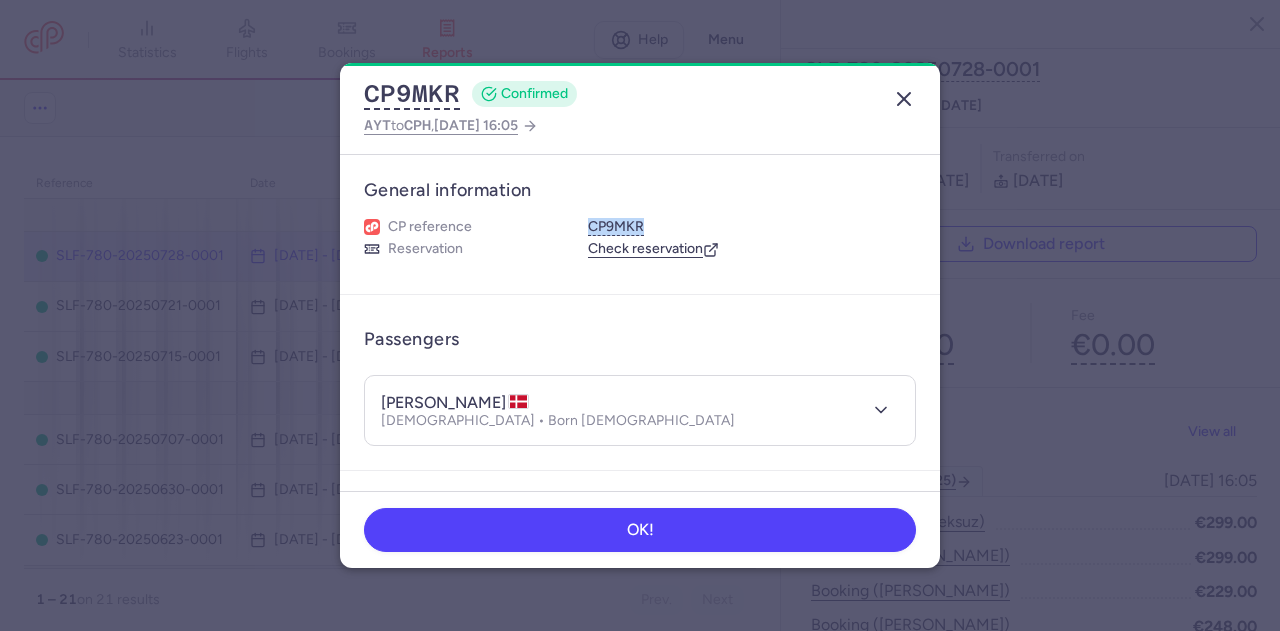 click 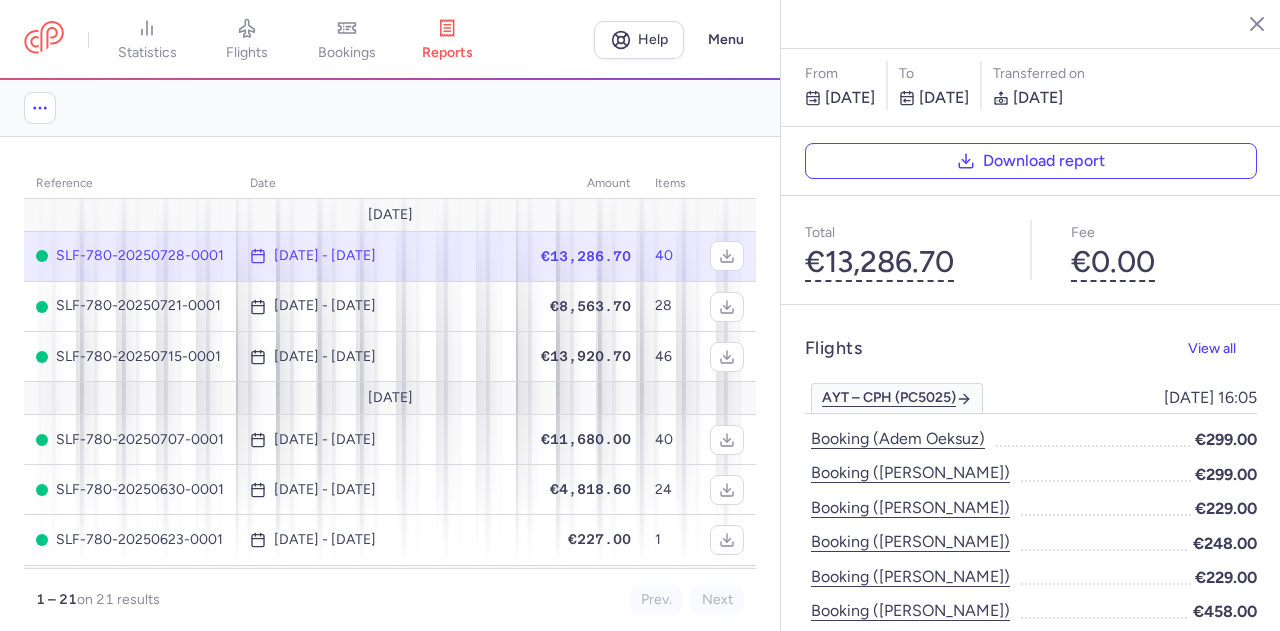 scroll, scrollTop: 200, scrollLeft: 0, axis: vertical 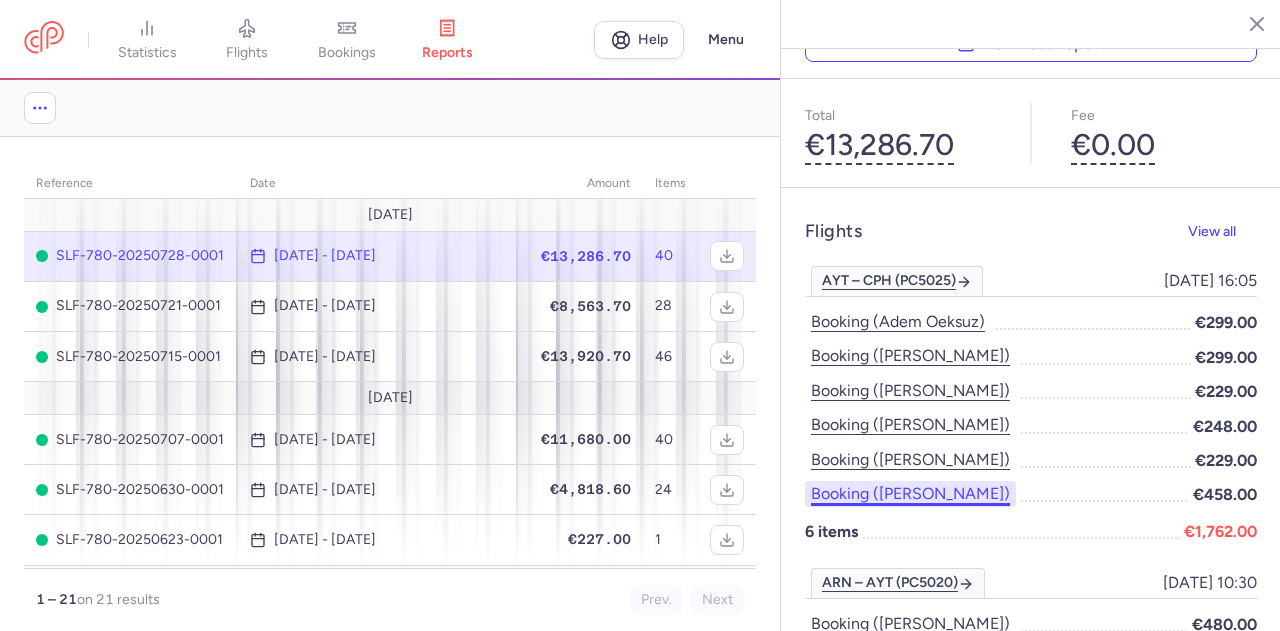click on "Booking ([PERSON_NAME])" at bounding box center (910, 494) 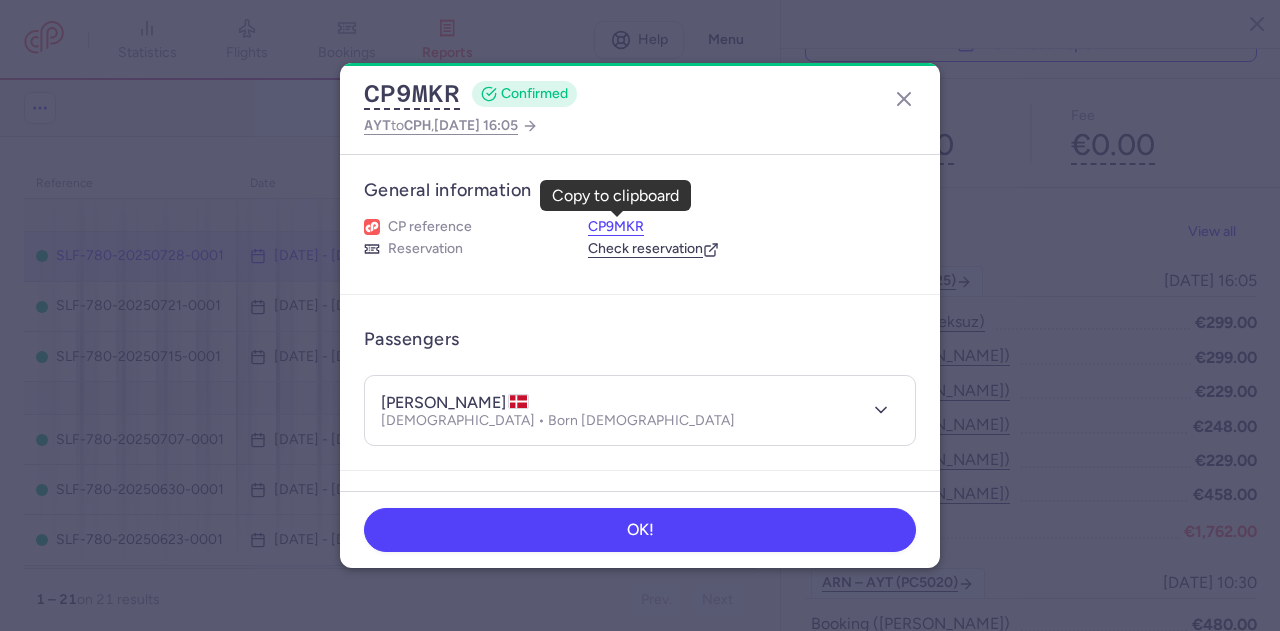 click on "CP9MKR" at bounding box center (616, 227) 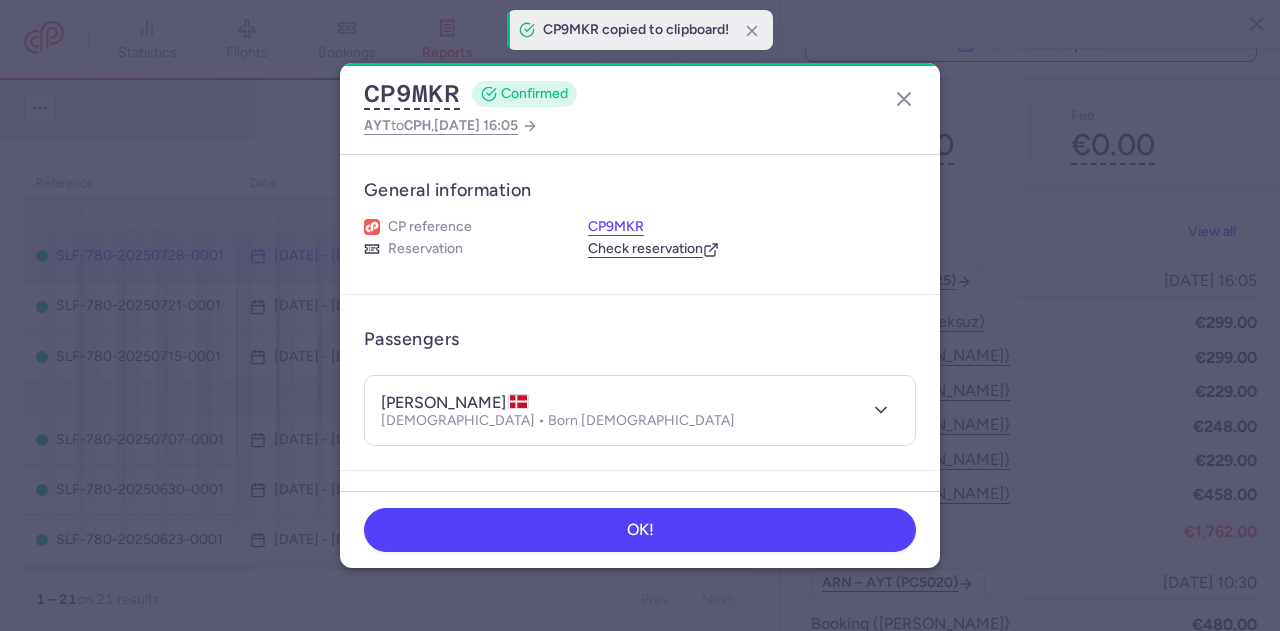 click on "CP9MKR" at bounding box center (616, 227) 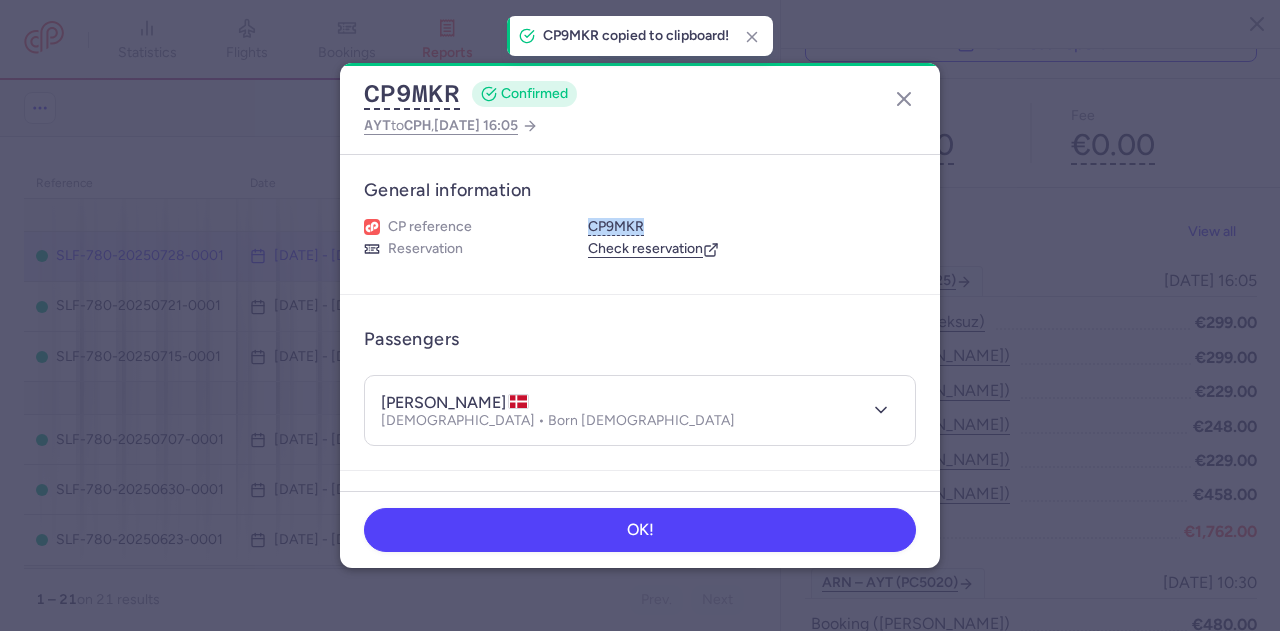drag, startPoint x: 648, startPoint y: 223, endPoint x: 584, endPoint y: 226, distance: 64.070274 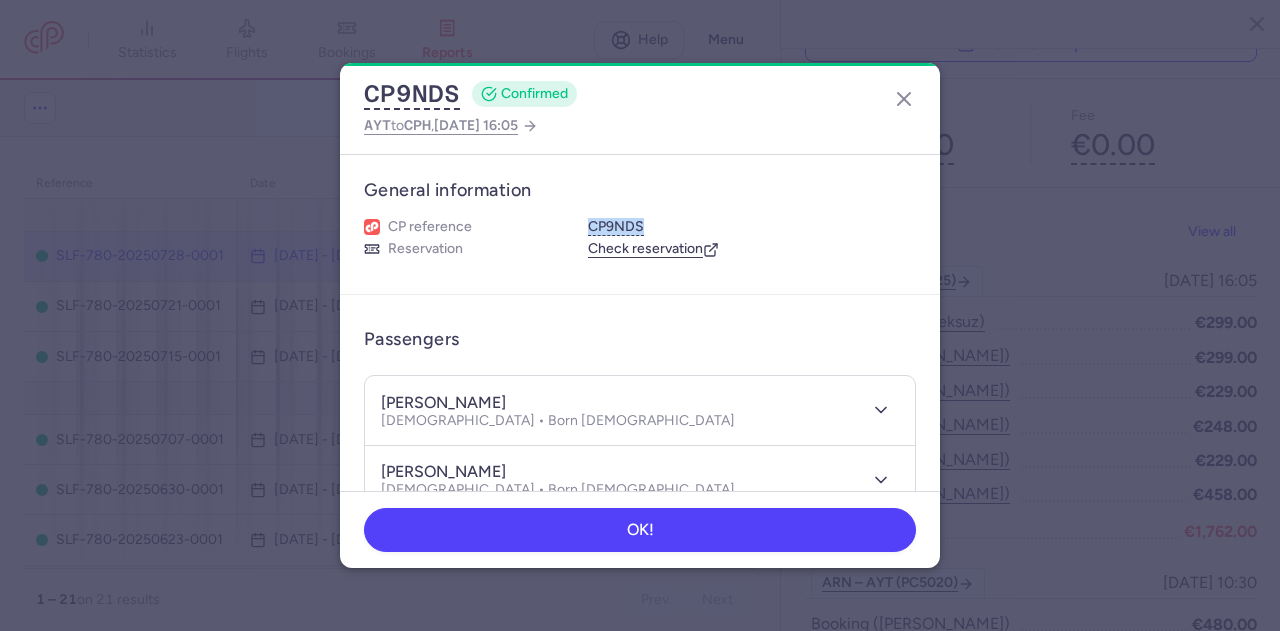 drag, startPoint x: 587, startPoint y: 225, endPoint x: 648, endPoint y: 221, distance: 61.13101 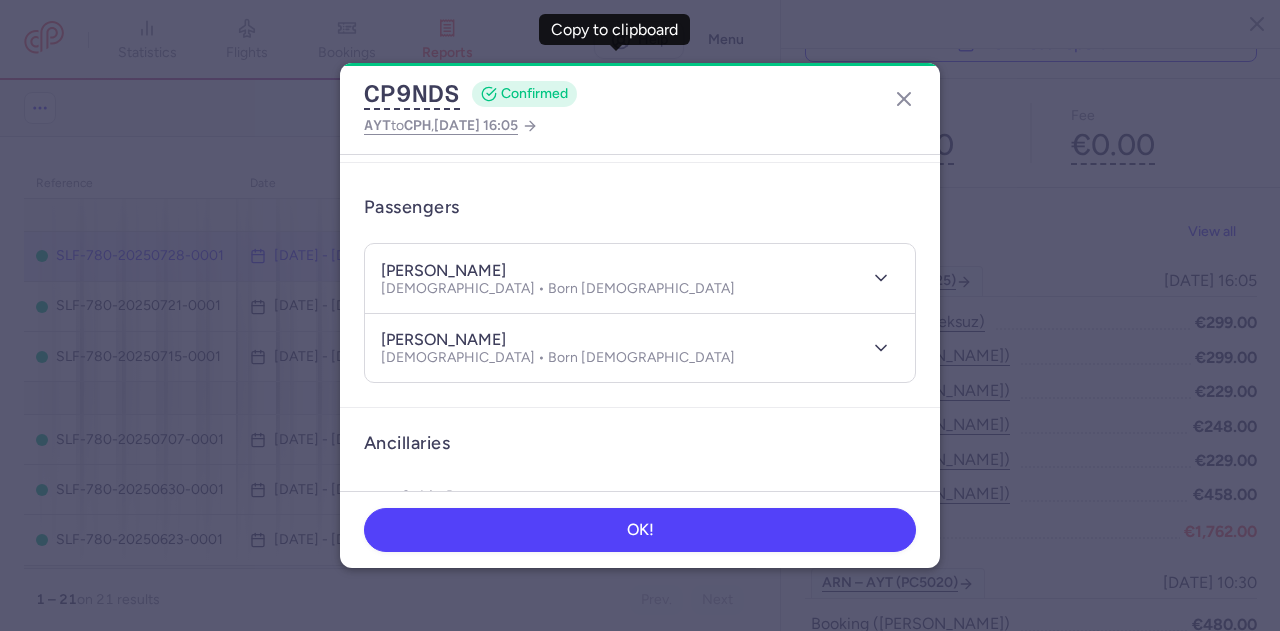 scroll, scrollTop: 73, scrollLeft: 0, axis: vertical 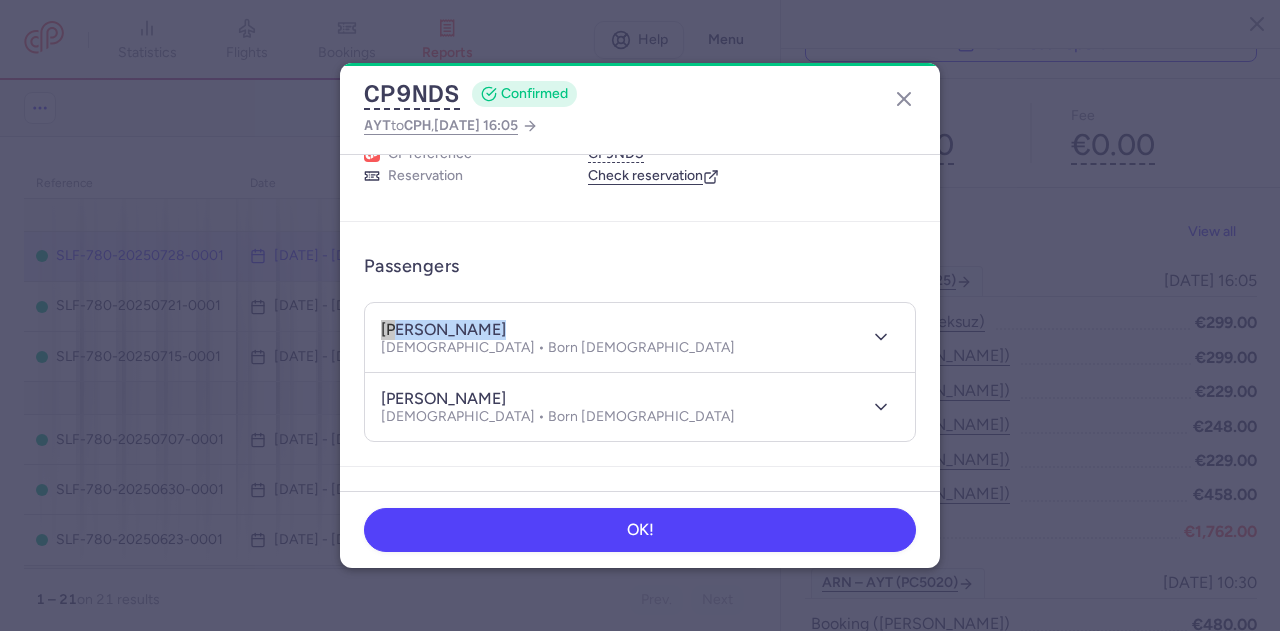 drag, startPoint x: 383, startPoint y: 328, endPoint x: 490, endPoint y: 327, distance: 107.00467 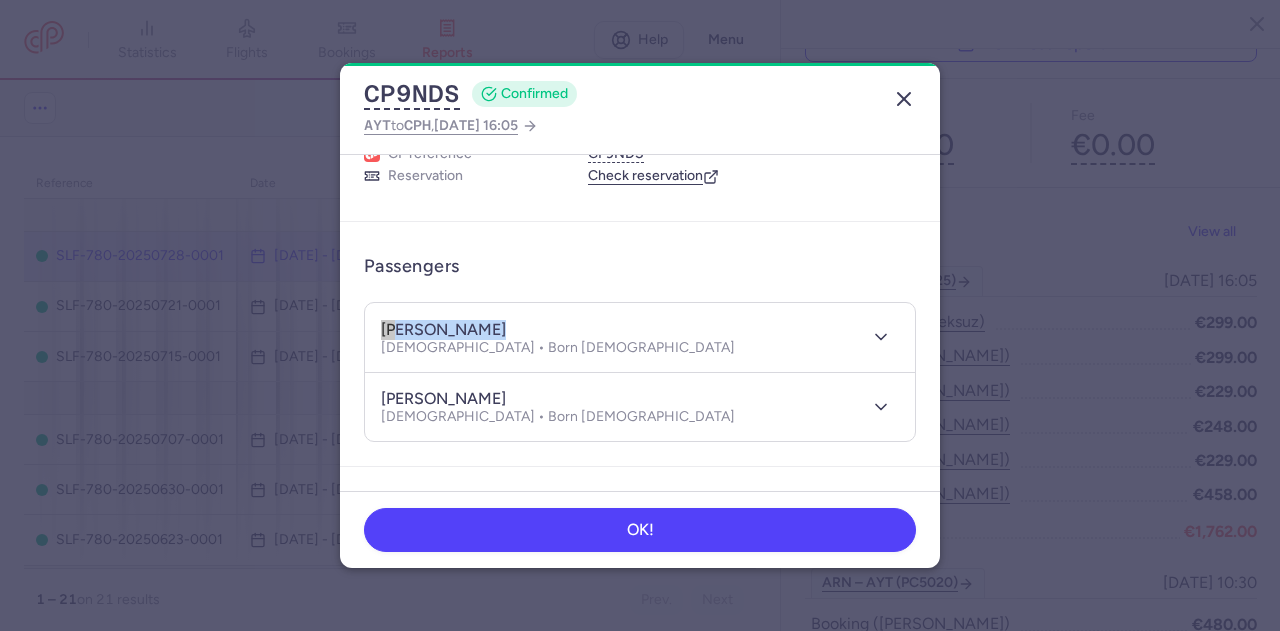 click 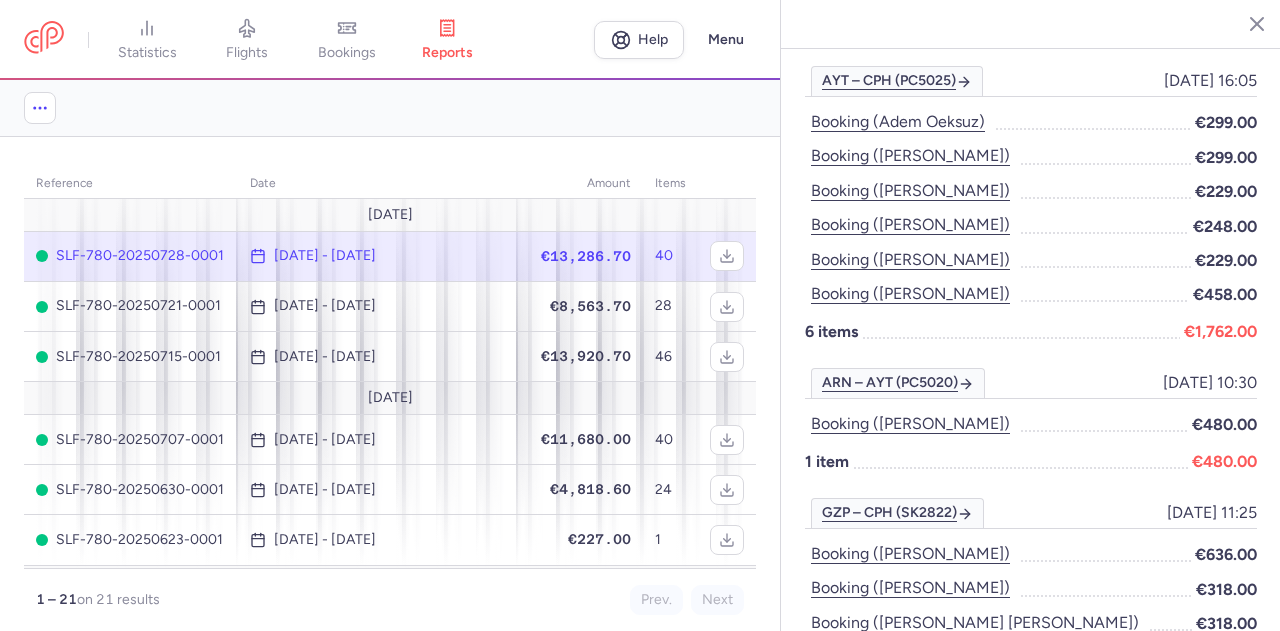 scroll, scrollTop: 500, scrollLeft: 0, axis: vertical 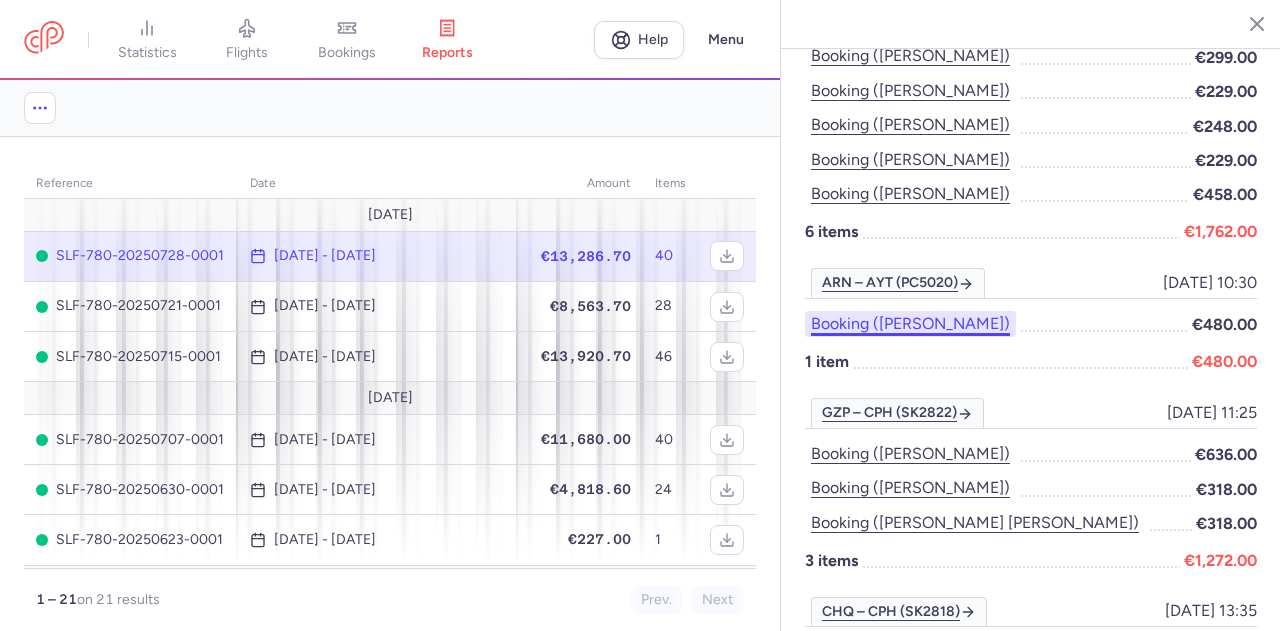 click on "Booking ([PERSON_NAME])" at bounding box center (910, 324) 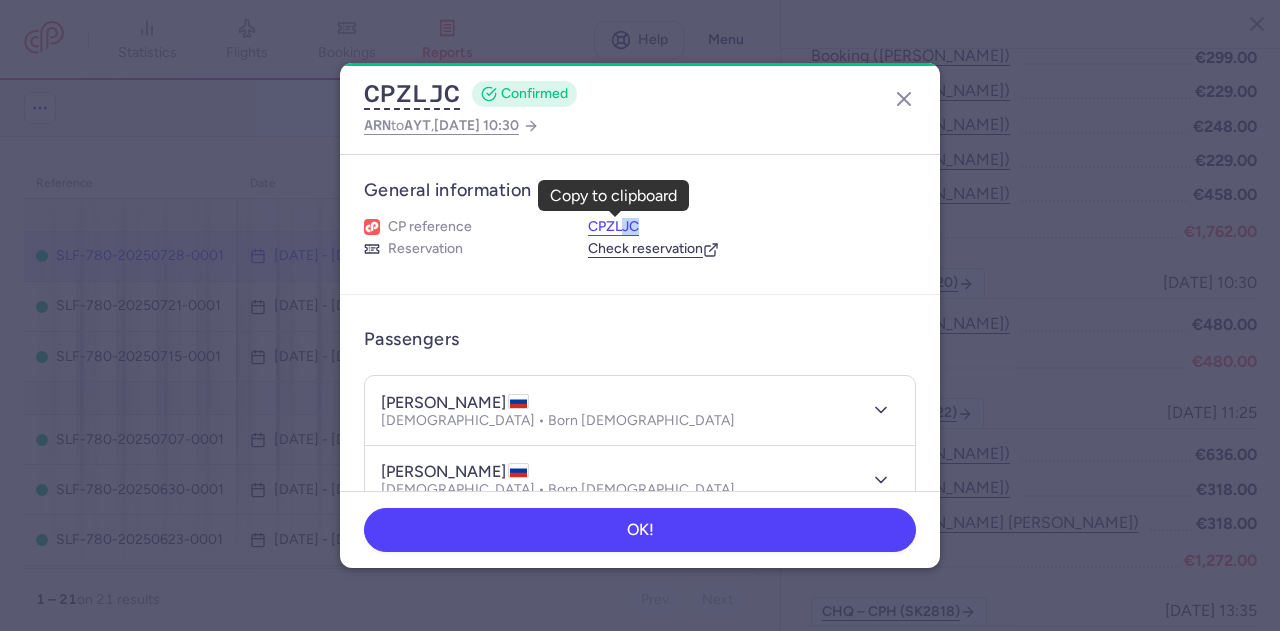 drag, startPoint x: 646, startPoint y: 224, endPoint x: 622, endPoint y: 225, distance: 24.020824 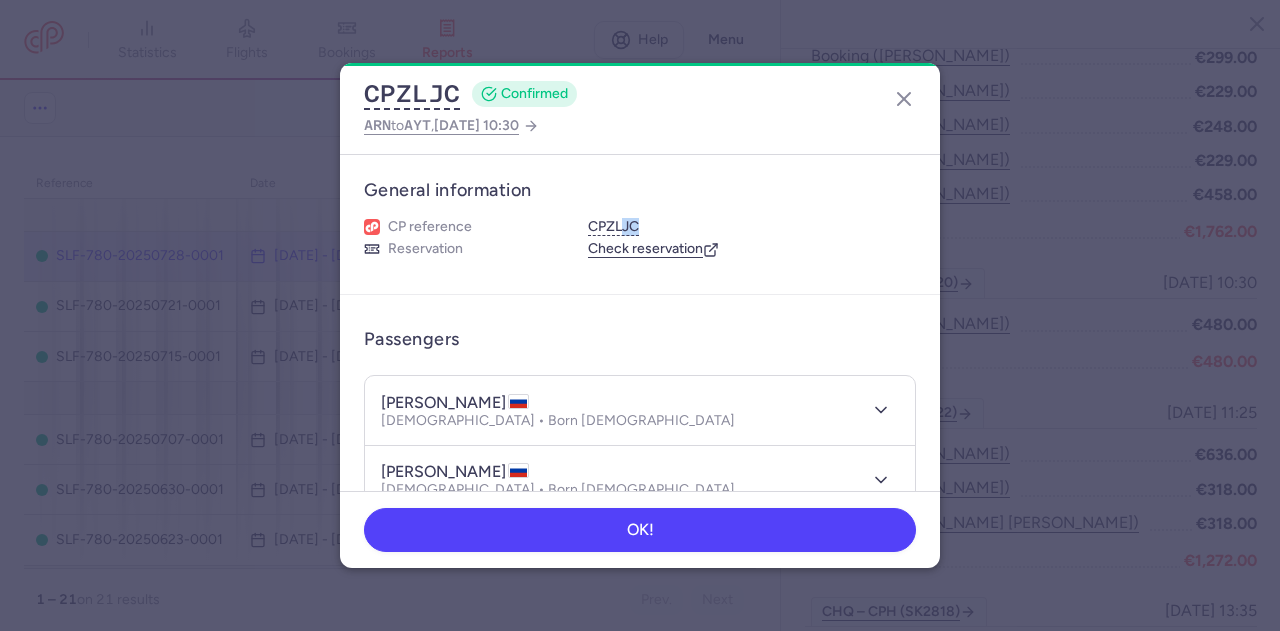 click on "CPZLJC" at bounding box center (752, 227) 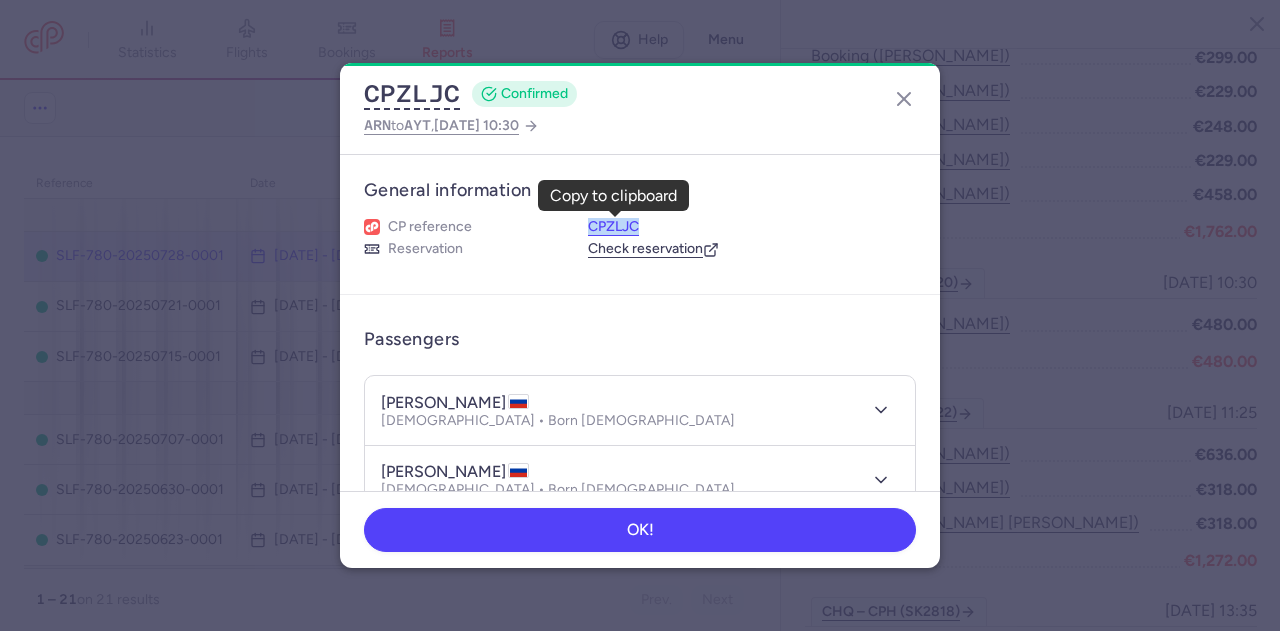 drag, startPoint x: 638, startPoint y: 225, endPoint x: 590, endPoint y: 225, distance: 48 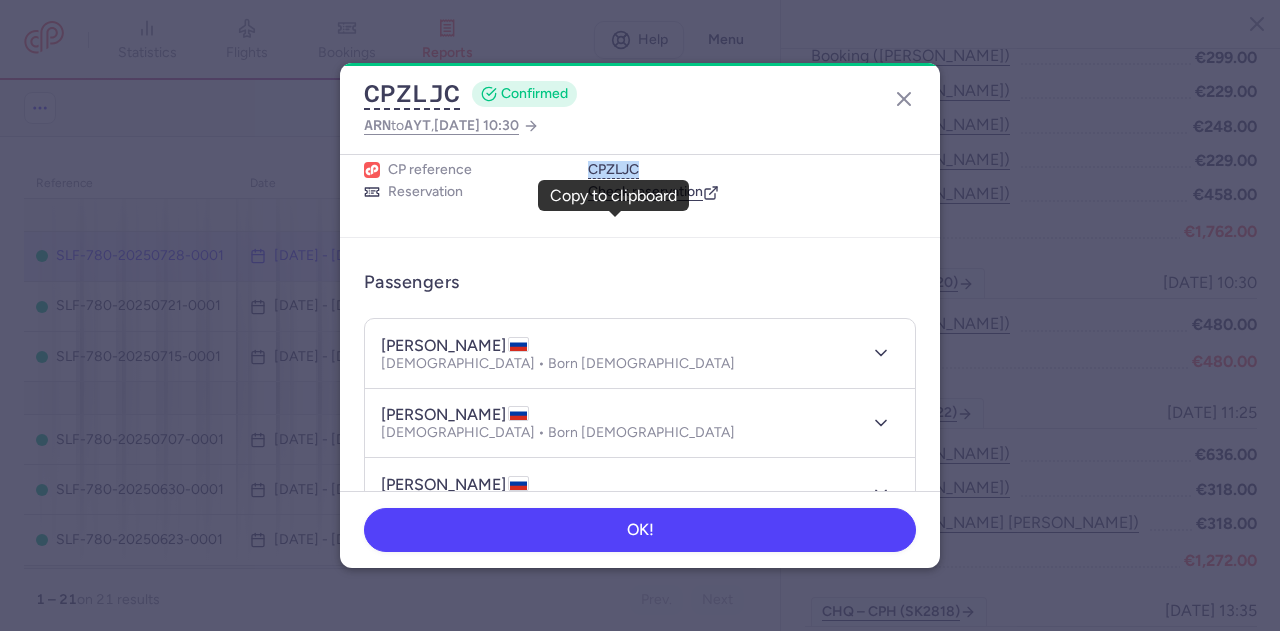 scroll, scrollTop: 0, scrollLeft: 0, axis: both 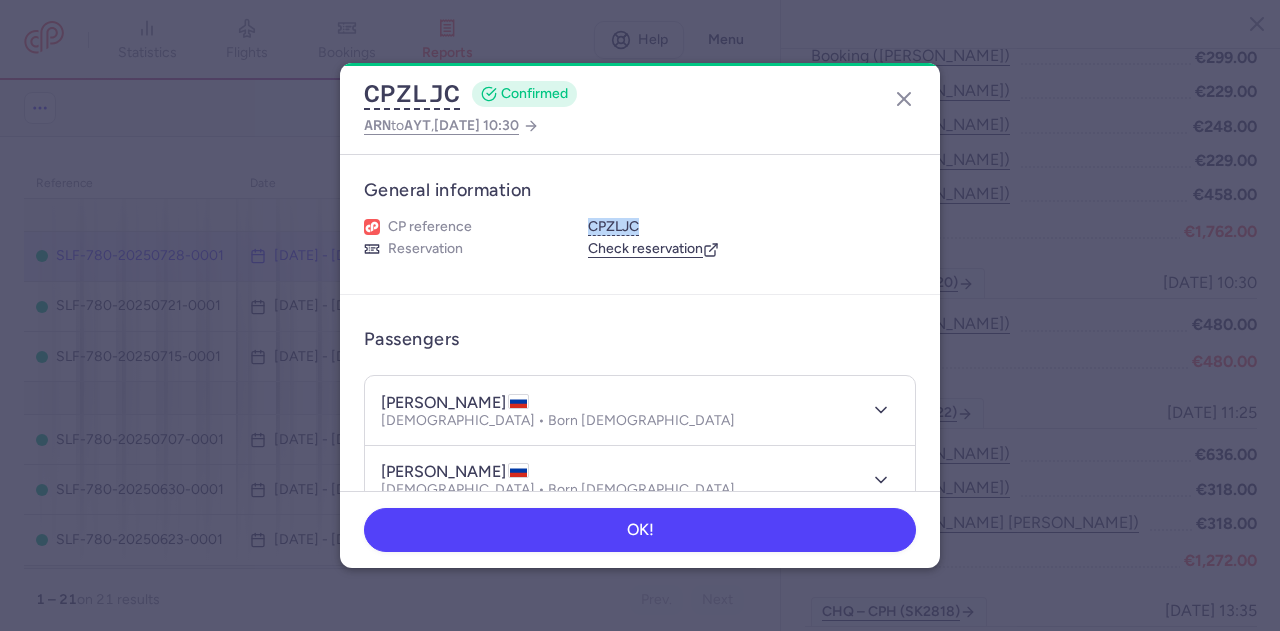 drag, startPoint x: 379, startPoint y: 395, endPoint x: 515, endPoint y: 395, distance: 136 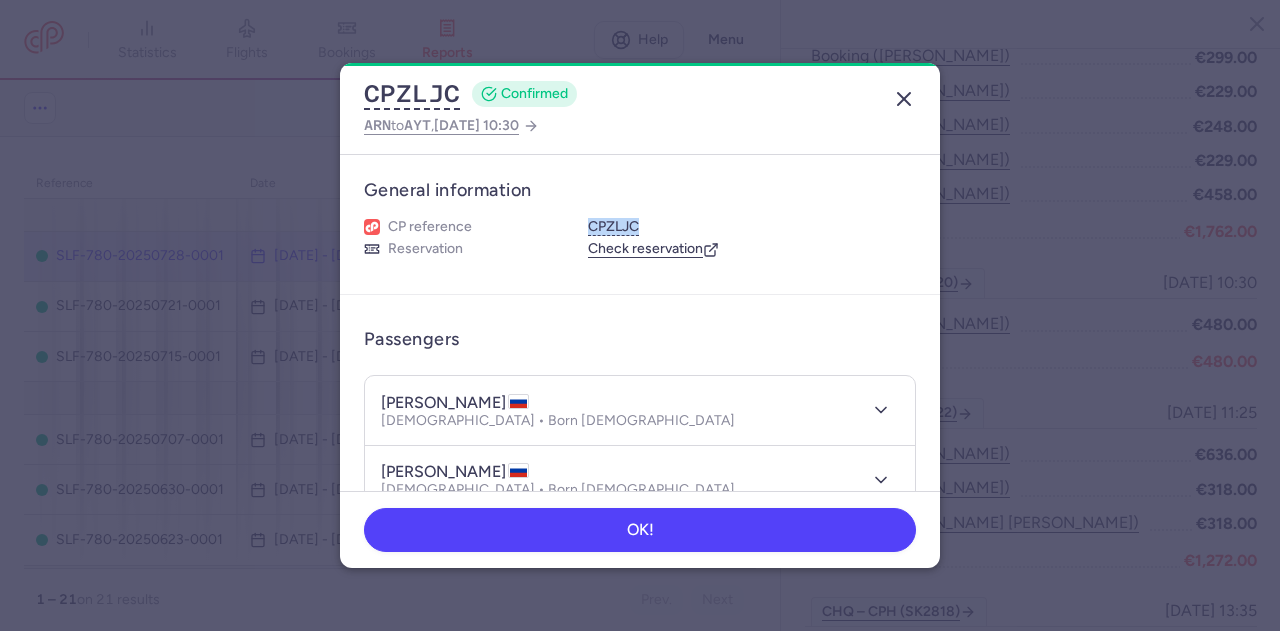 click 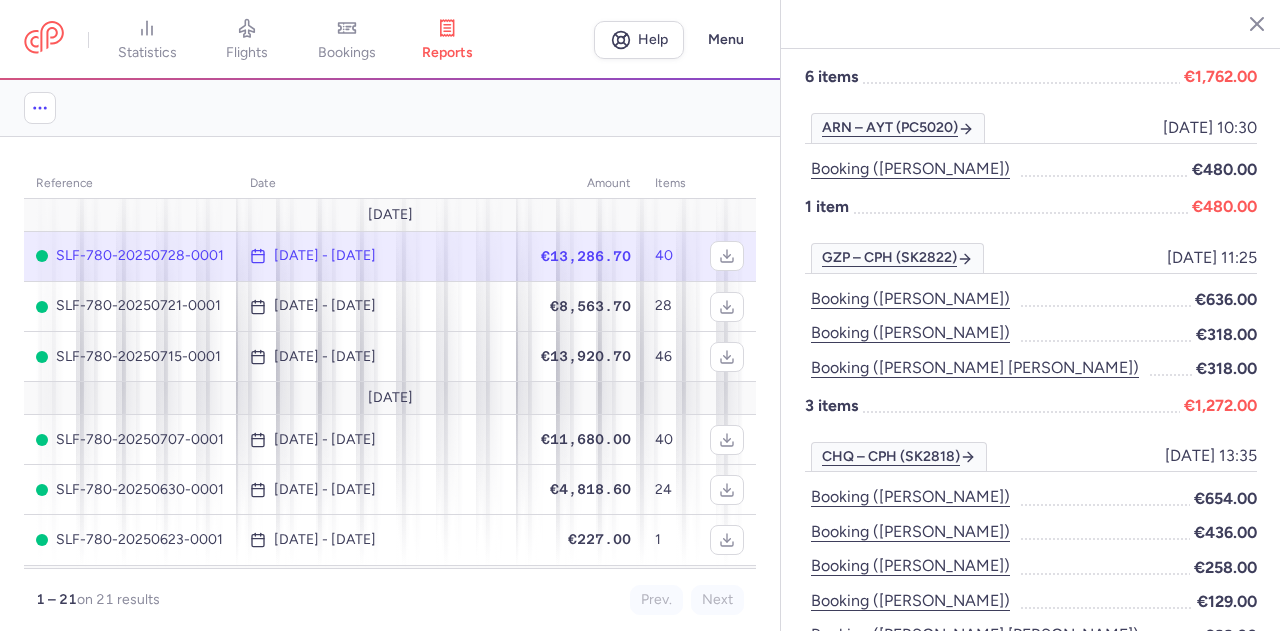scroll, scrollTop: 700, scrollLeft: 0, axis: vertical 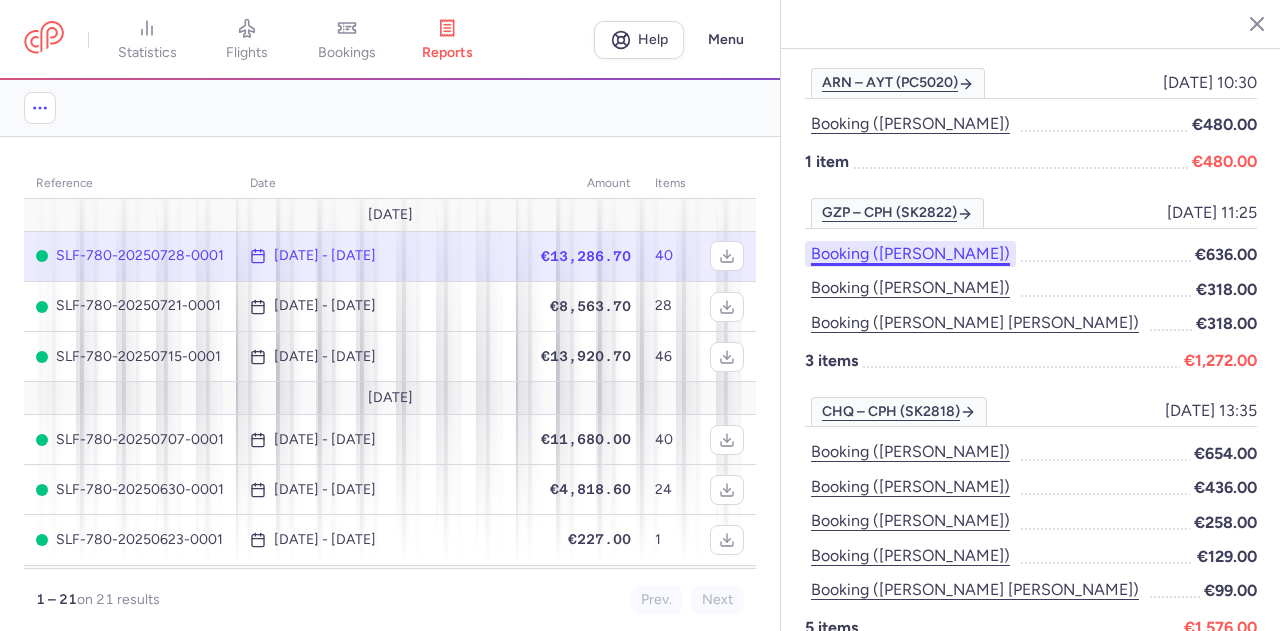 click on "Booking ([PERSON_NAME])" at bounding box center [910, 254] 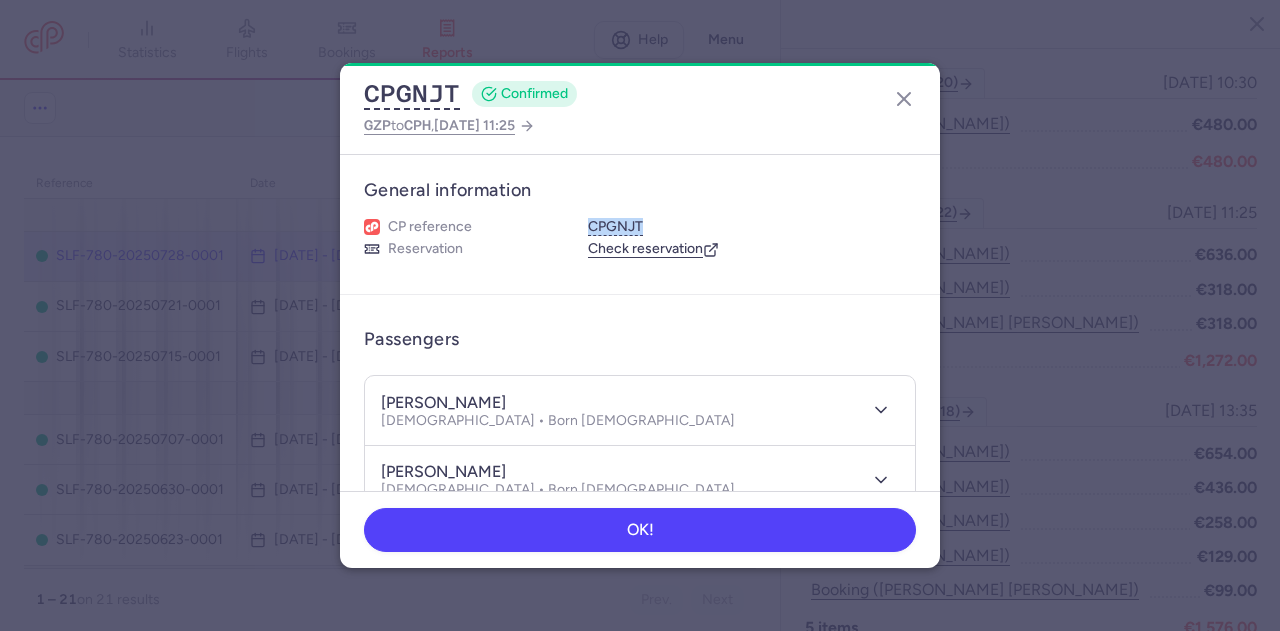 drag, startPoint x: 644, startPoint y: 222, endPoint x: 580, endPoint y: 221, distance: 64.00781 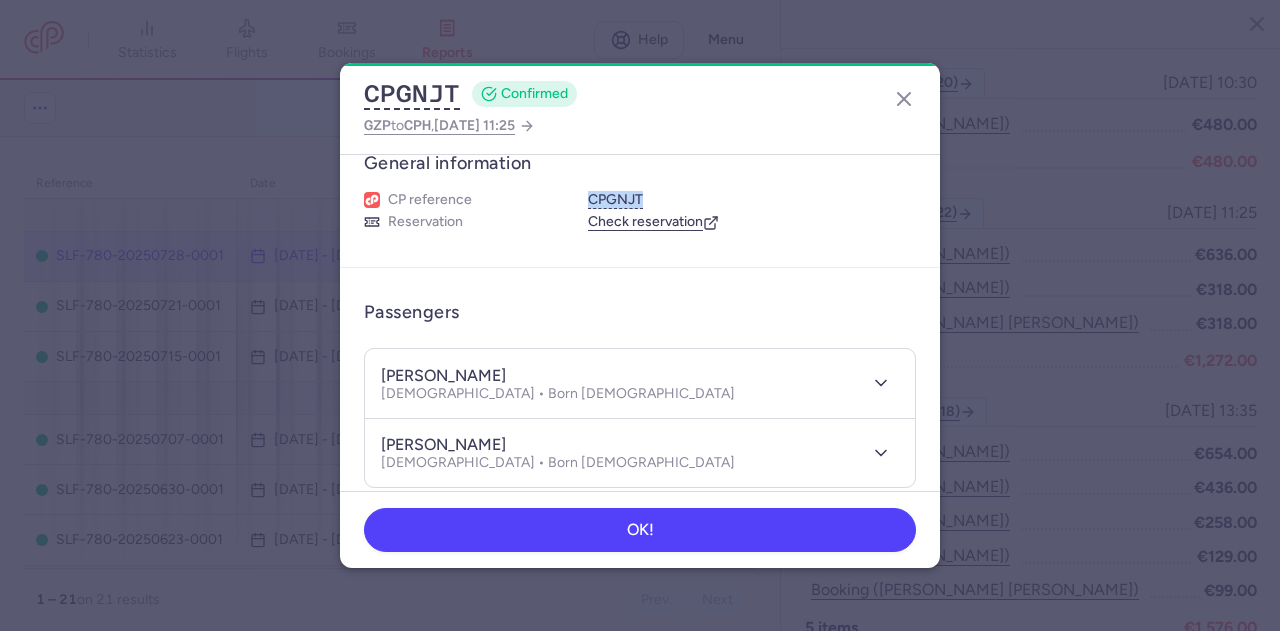scroll, scrollTop: 0, scrollLeft: 0, axis: both 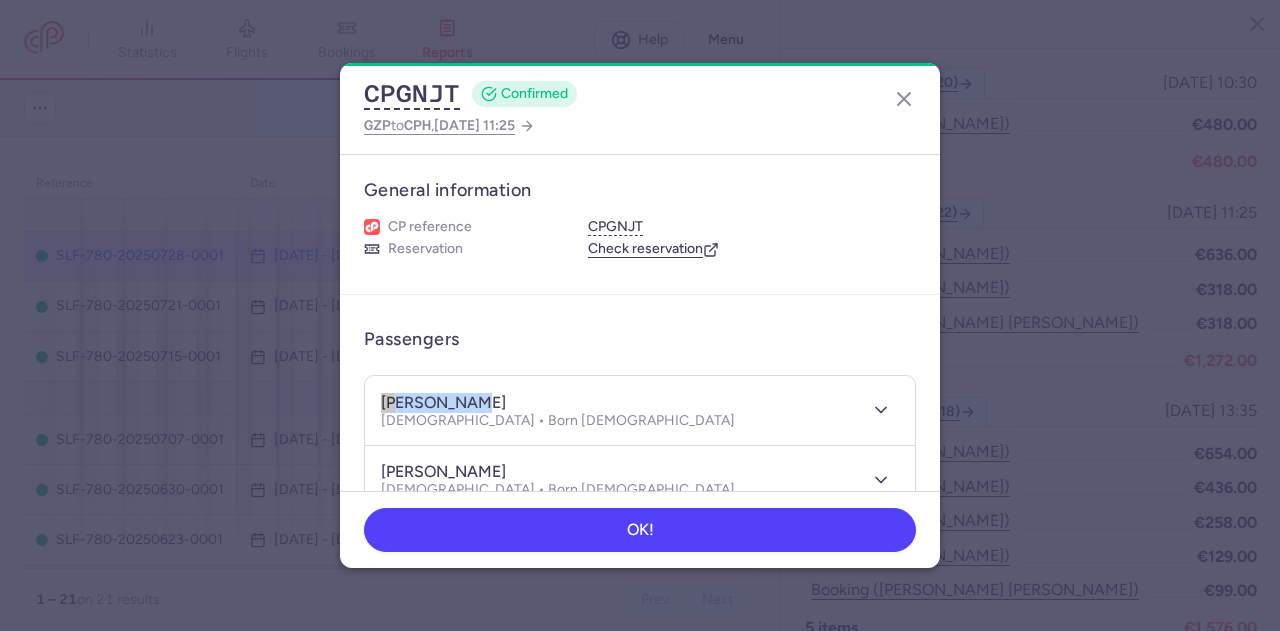 drag, startPoint x: 374, startPoint y: 401, endPoint x: 462, endPoint y: 401, distance: 88 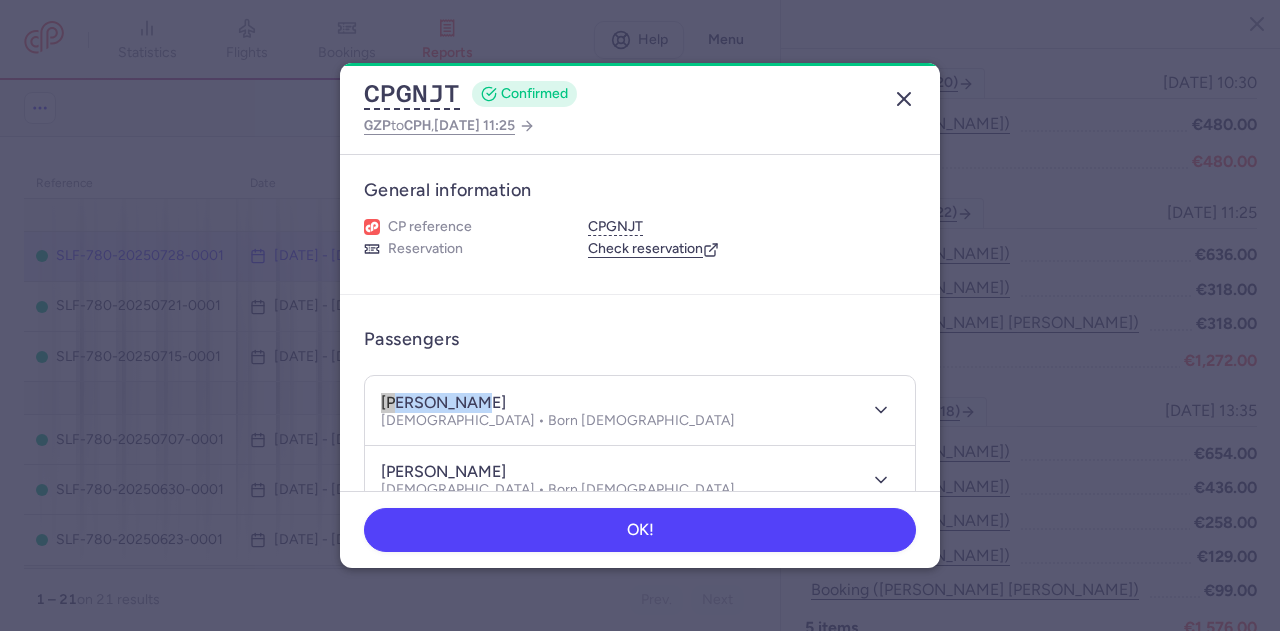 click 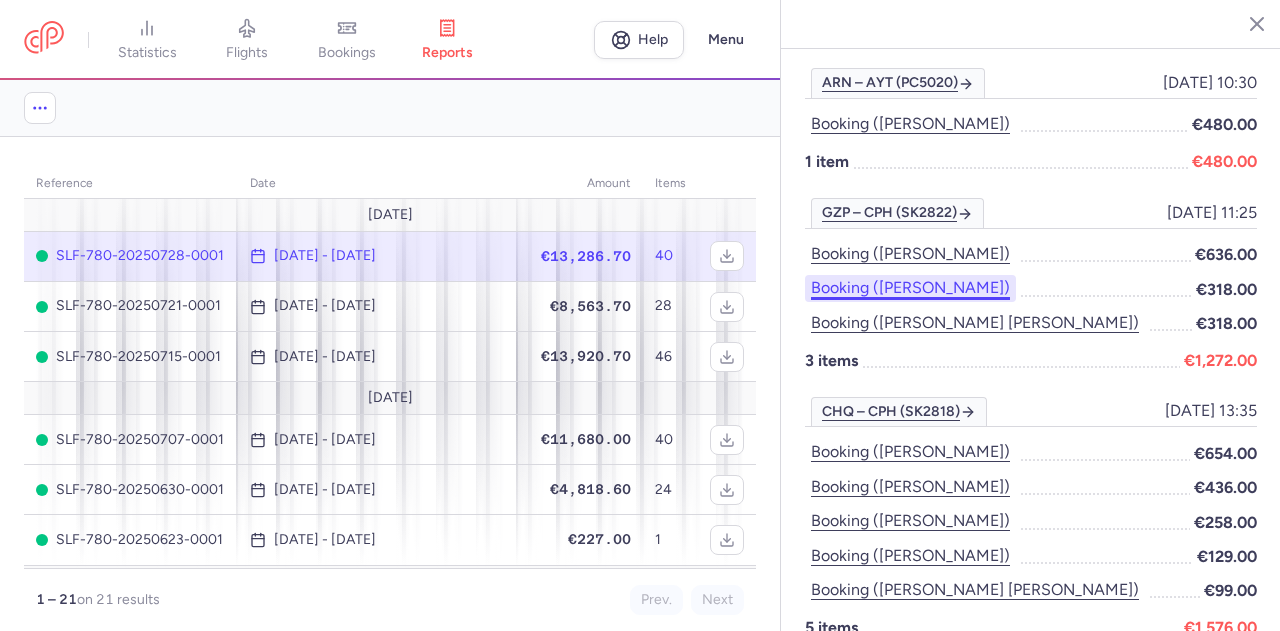 click on "Booking ([PERSON_NAME])" at bounding box center [910, 288] 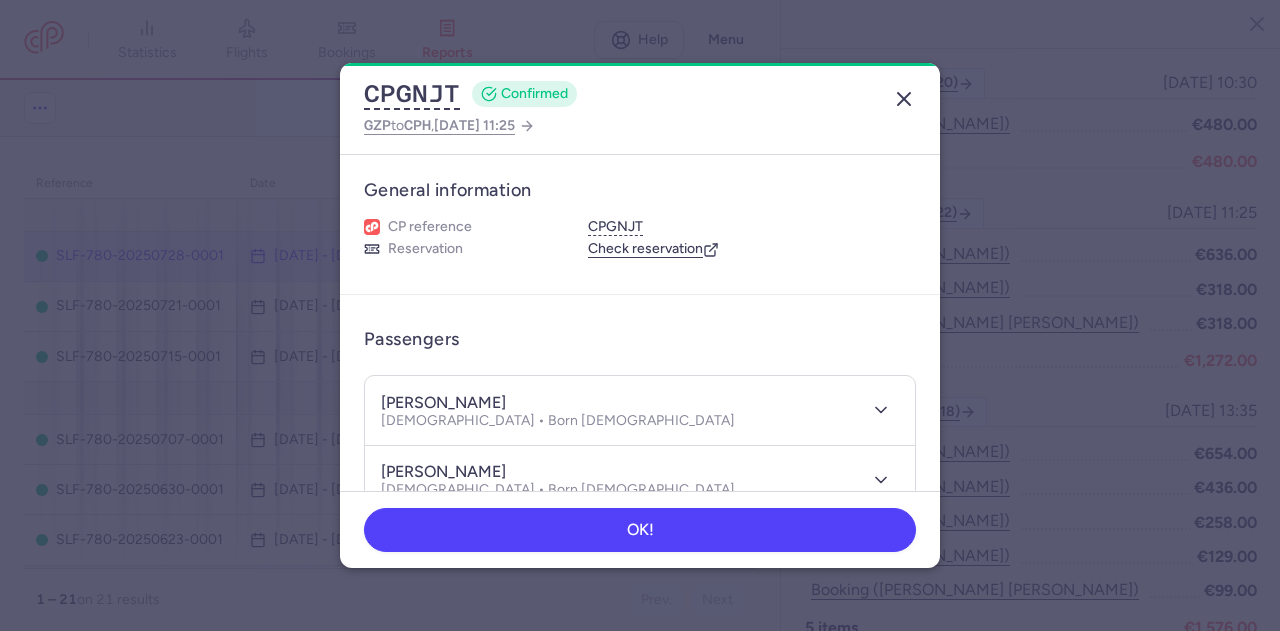 click 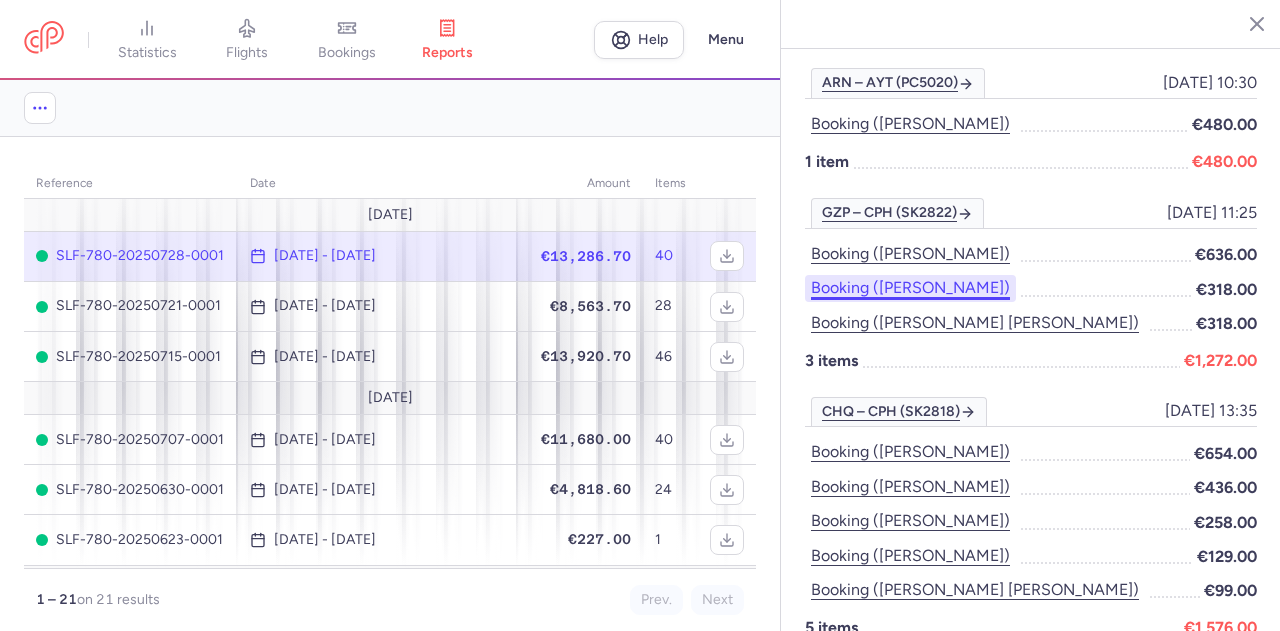 click on "Booking ([PERSON_NAME])" at bounding box center [910, 288] 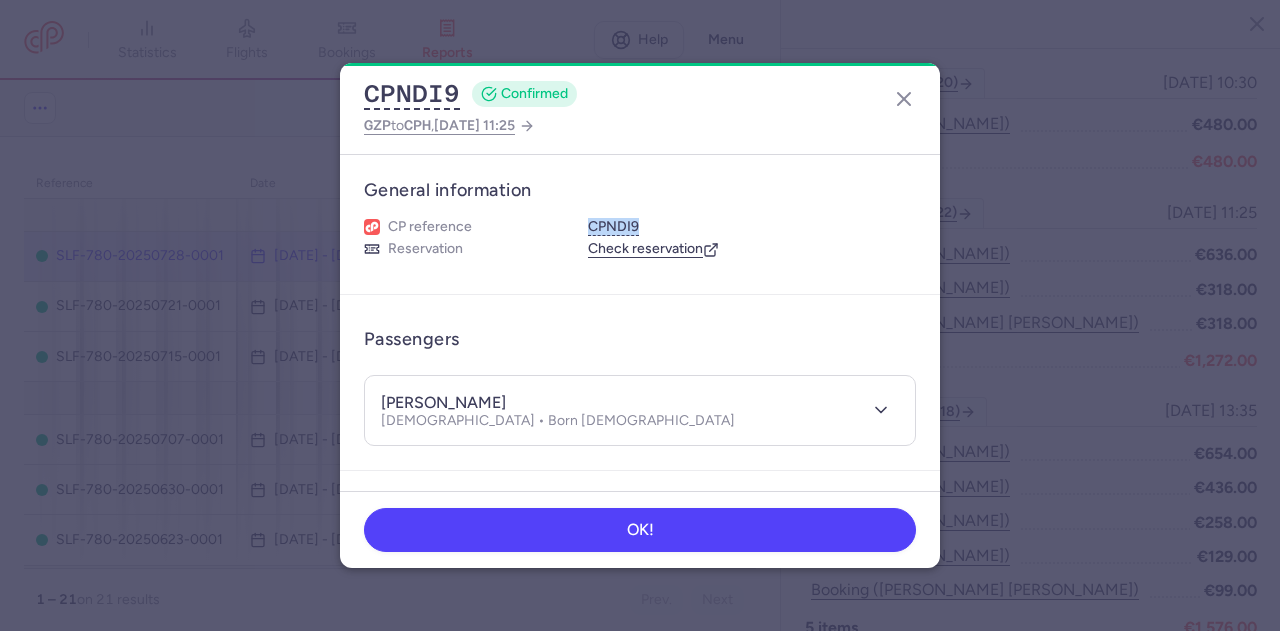 drag, startPoint x: 629, startPoint y: 220, endPoint x: 582, endPoint y: 219, distance: 47.010635 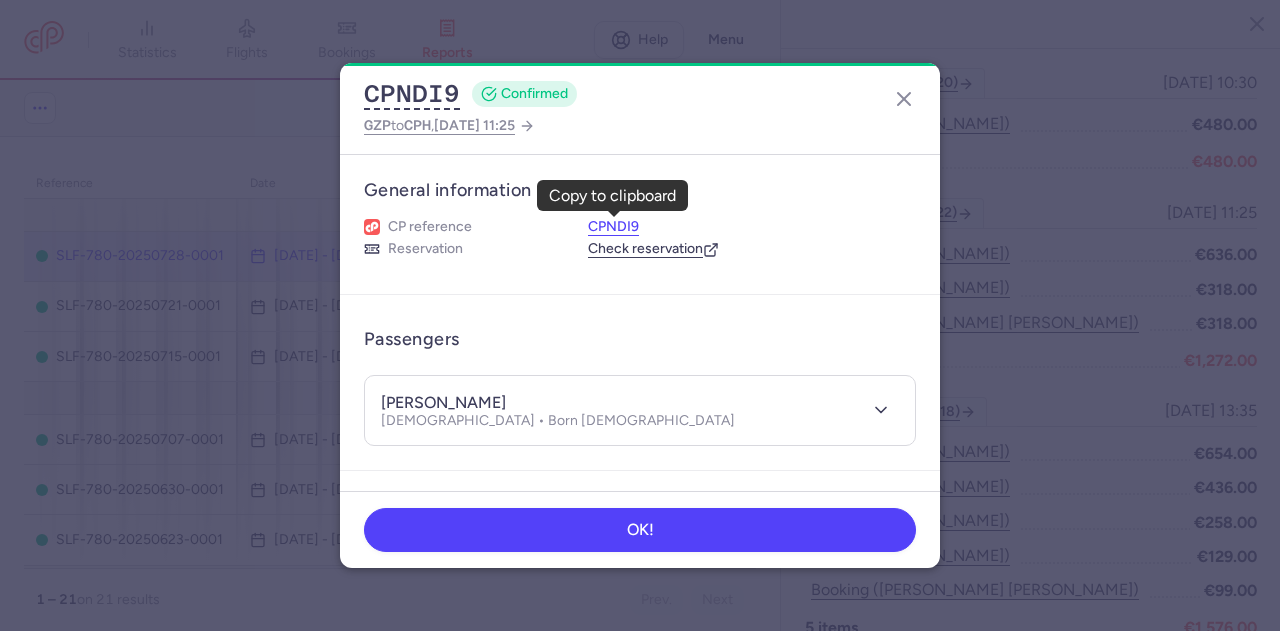 drag, startPoint x: 617, startPoint y: 217, endPoint x: 592, endPoint y: 223, distance: 25.70992 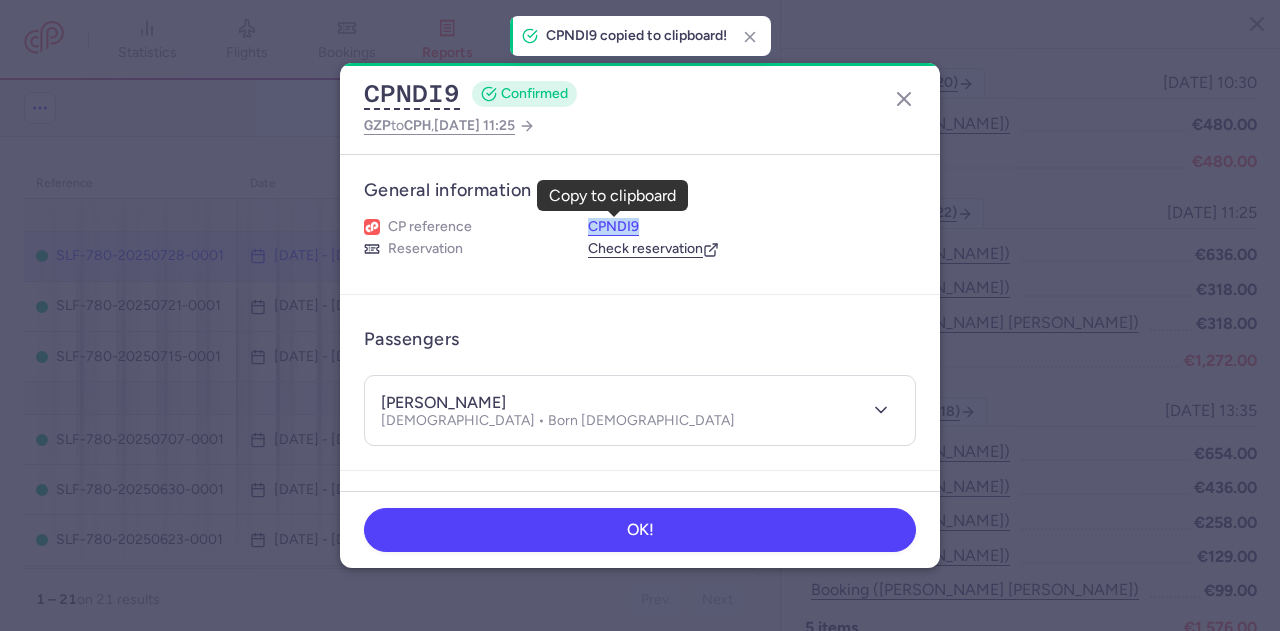 drag, startPoint x: 586, startPoint y: 221, endPoint x: 638, endPoint y: 221, distance: 52 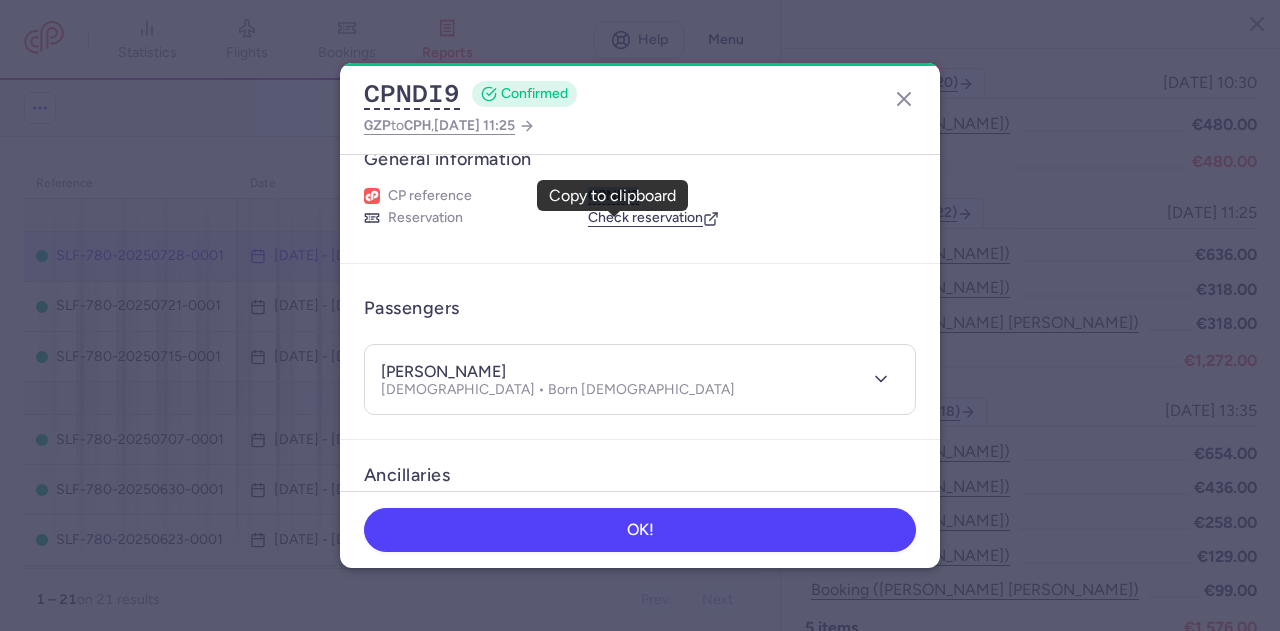 scroll, scrollTop: 0, scrollLeft: 0, axis: both 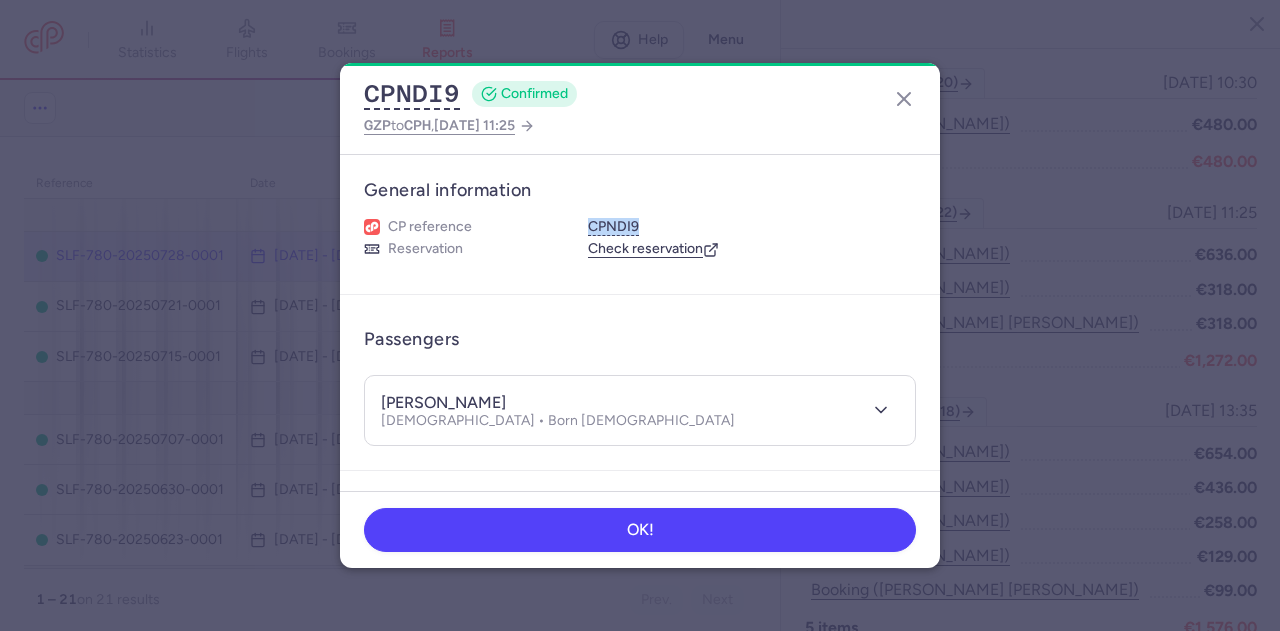 drag, startPoint x: 380, startPoint y: 399, endPoint x: 589, endPoint y: 404, distance: 209.0598 